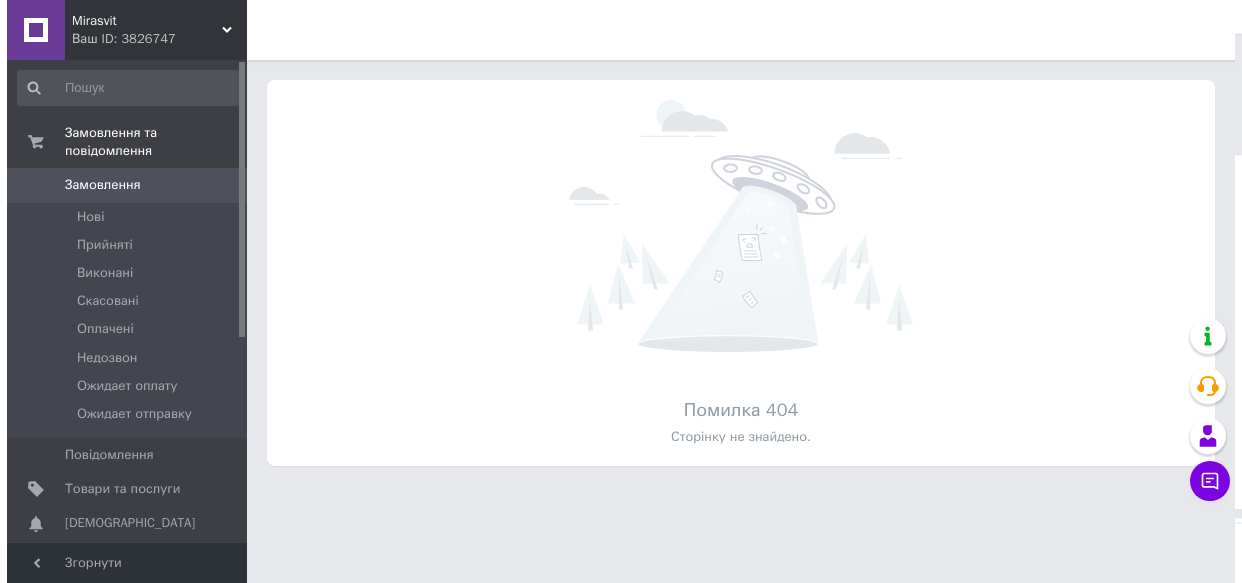 scroll, scrollTop: 0, scrollLeft: 0, axis: both 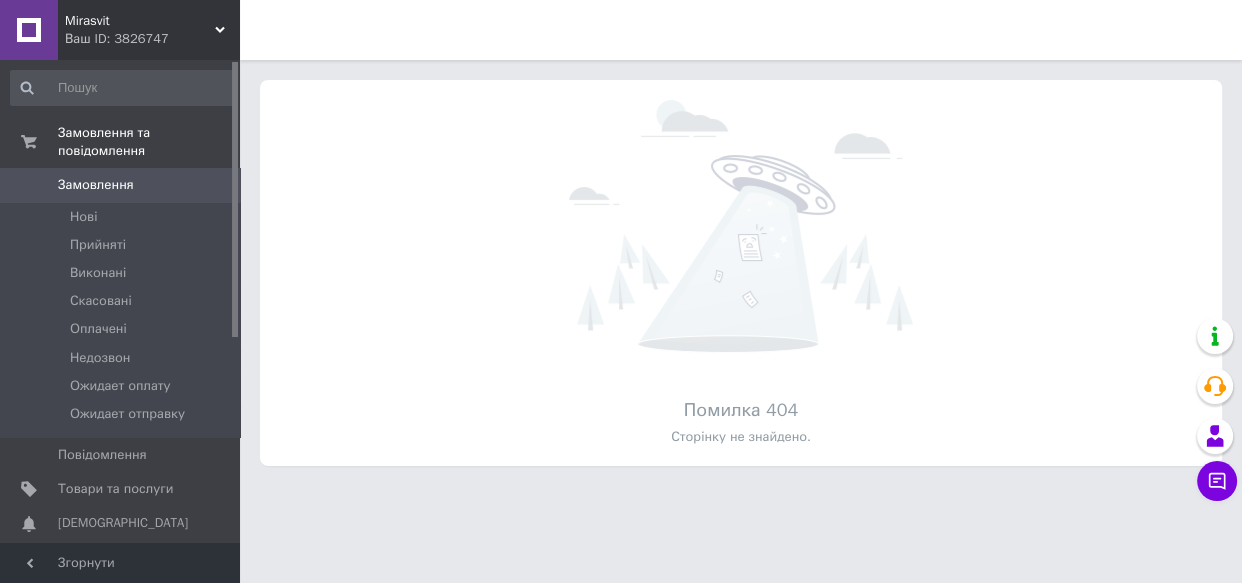 click 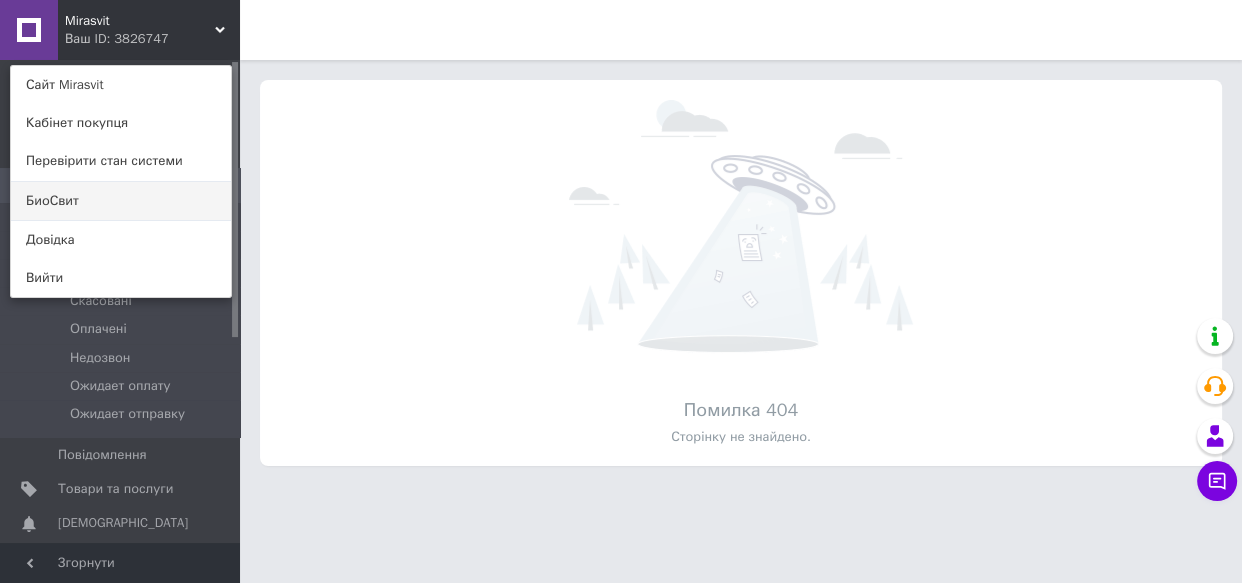 click on "БиоСвит" at bounding box center (121, 201) 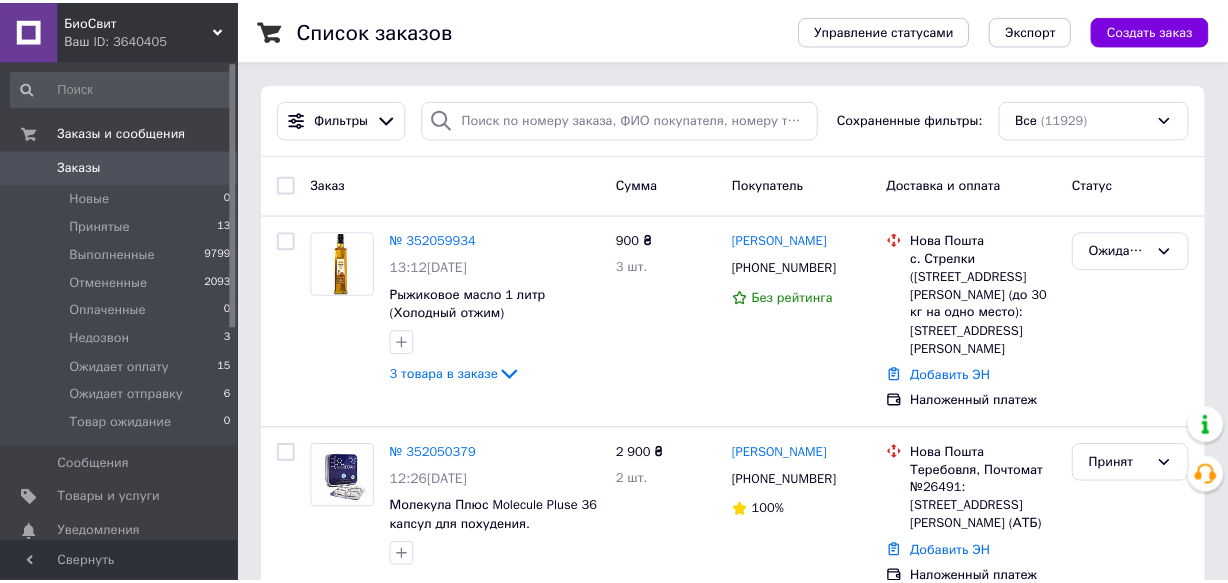 scroll, scrollTop: 0, scrollLeft: 0, axis: both 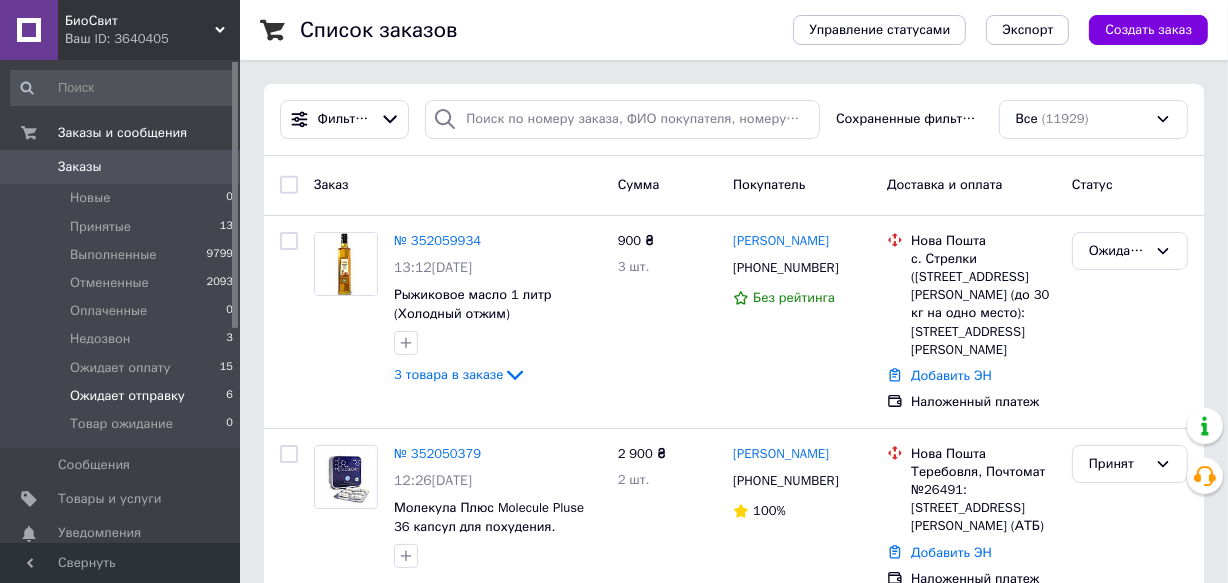 click on "Ожидает отправку" at bounding box center (127, 396) 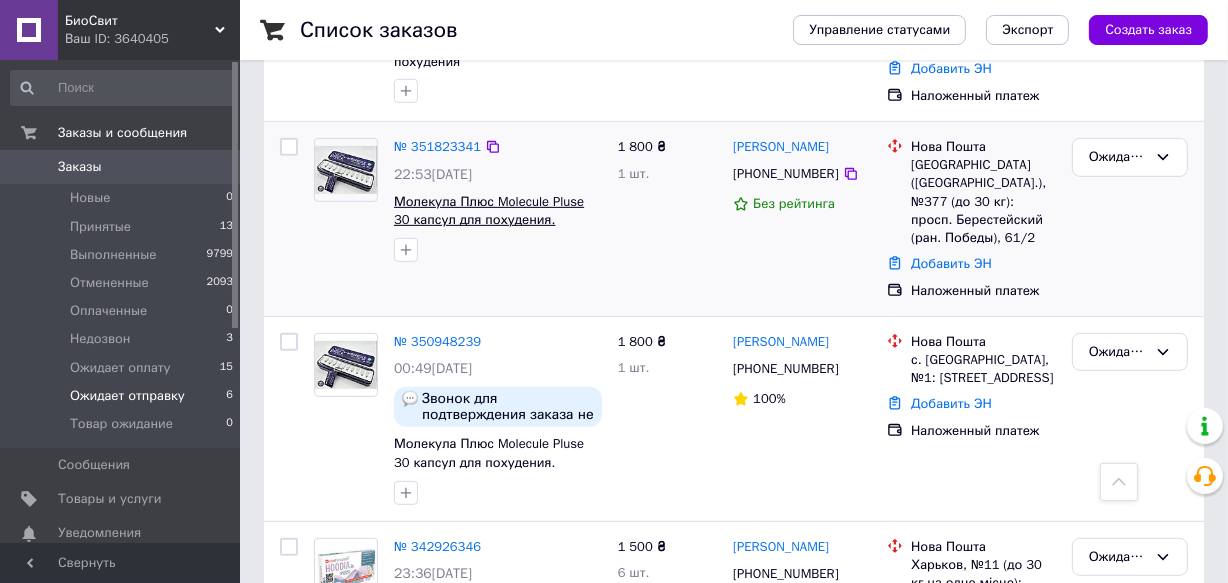 scroll, scrollTop: 830, scrollLeft: 0, axis: vertical 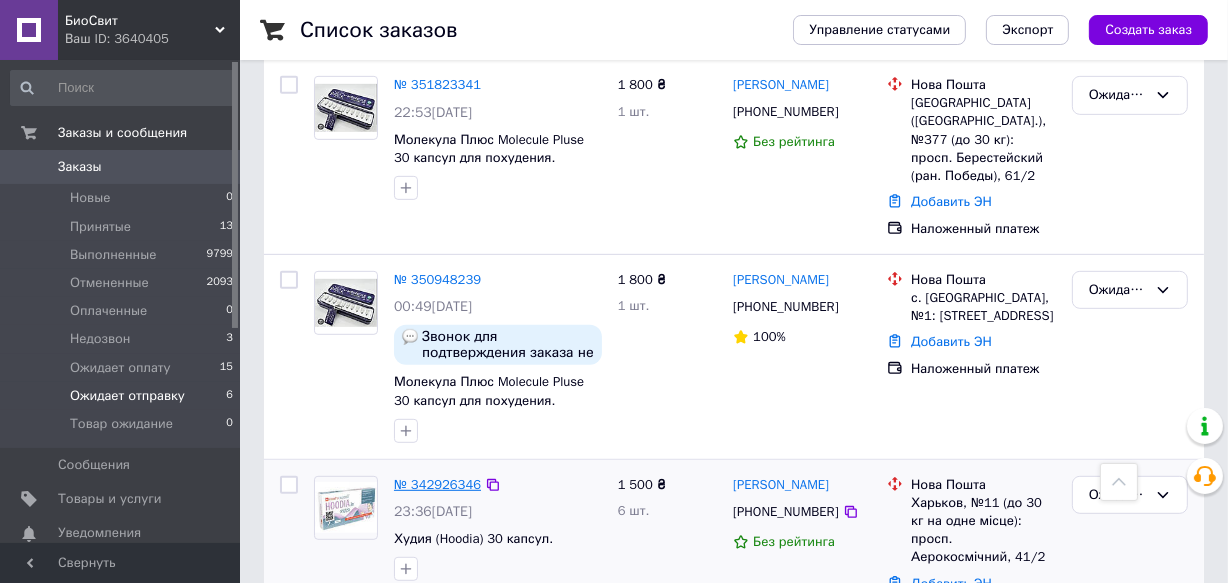 click on "№ 342926346" at bounding box center [437, 484] 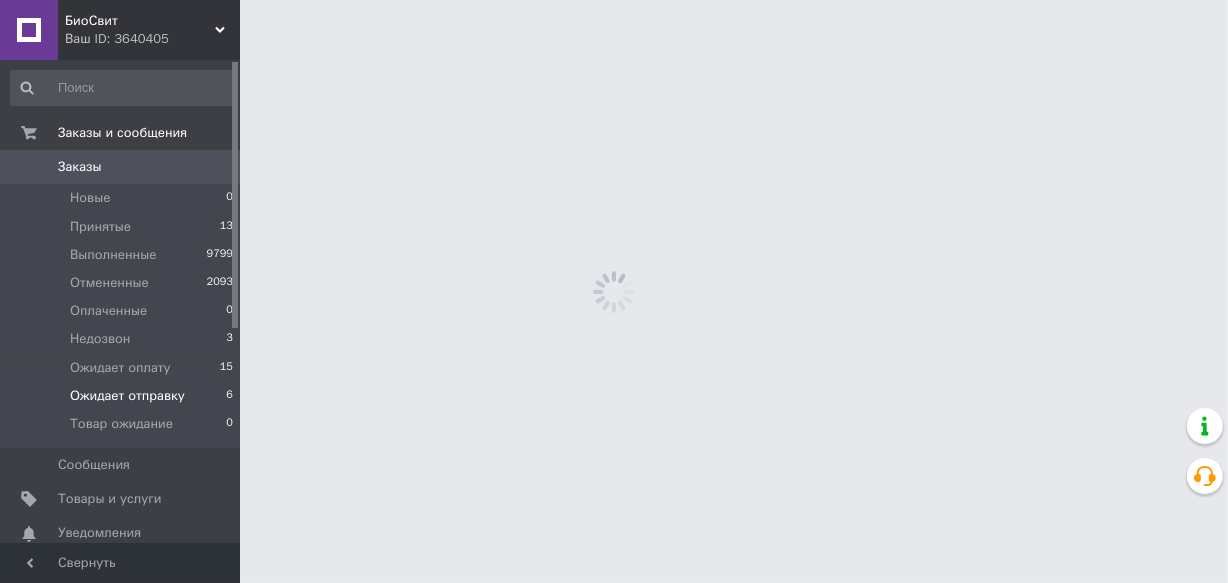 scroll, scrollTop: 0, scrollLeft: 0, axis: both 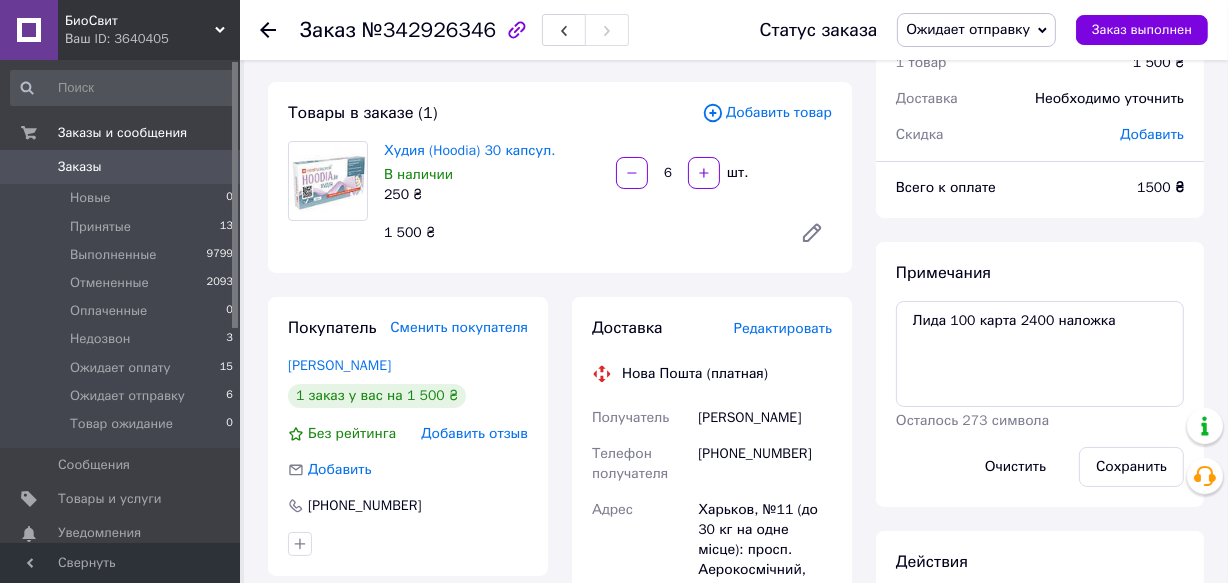 click on "[PHONE_NUMBER]" at bounding box center [765, 464] 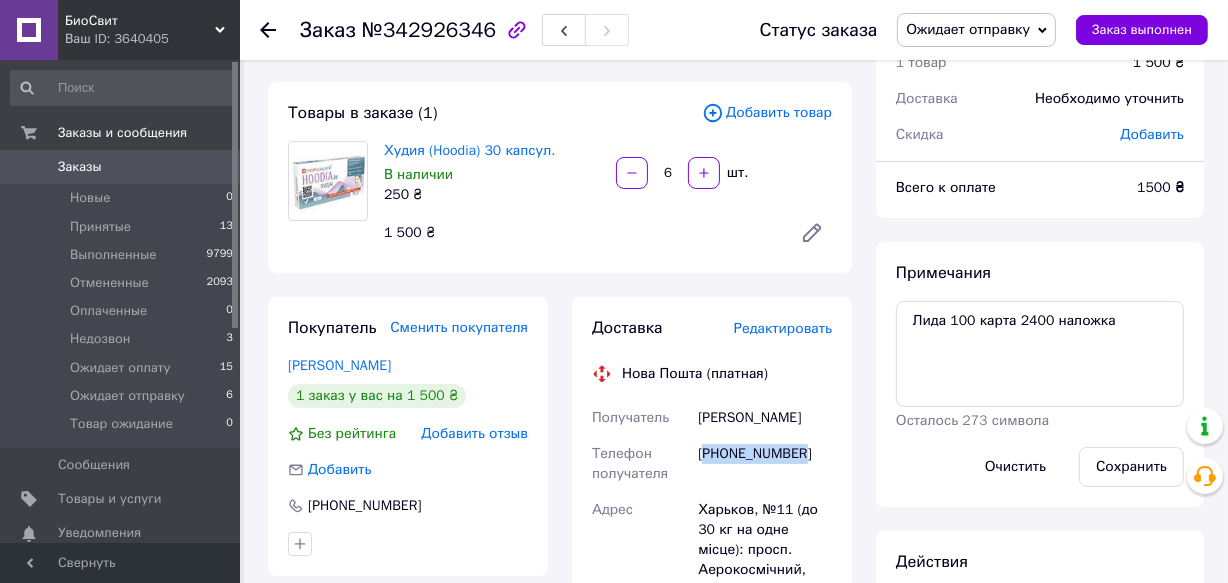 click on "[PHONE_NUMBER]" at bounding box center [765, 464] 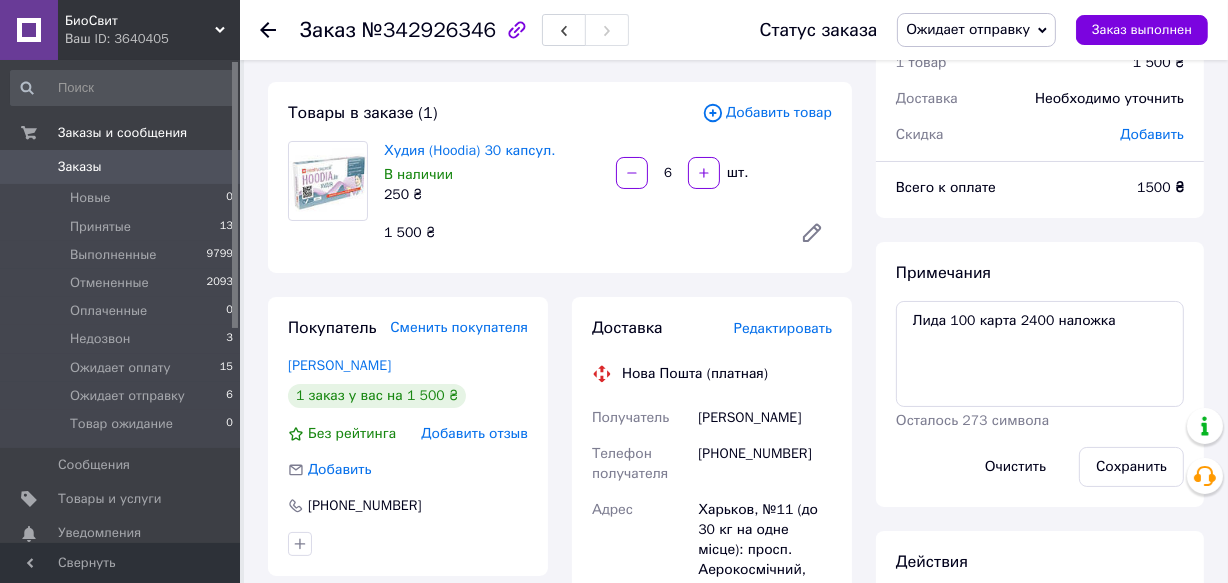click on "[PERSON_NAME]" at bounding box center (765, 418) 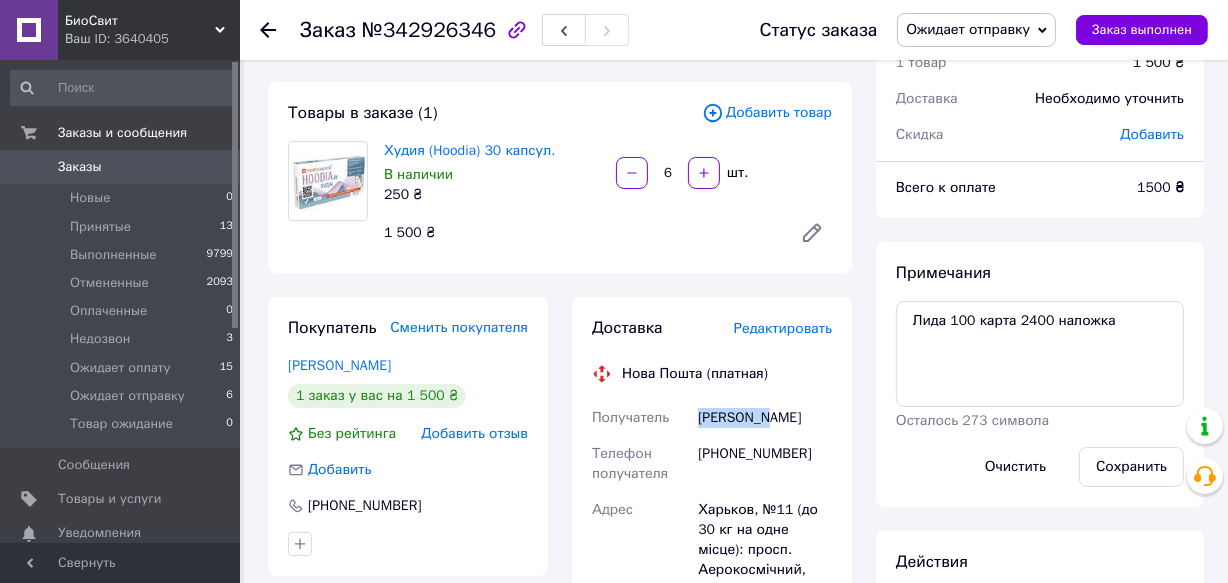 click on "[PERSON_NAME]" at bounding box center [765, 418] 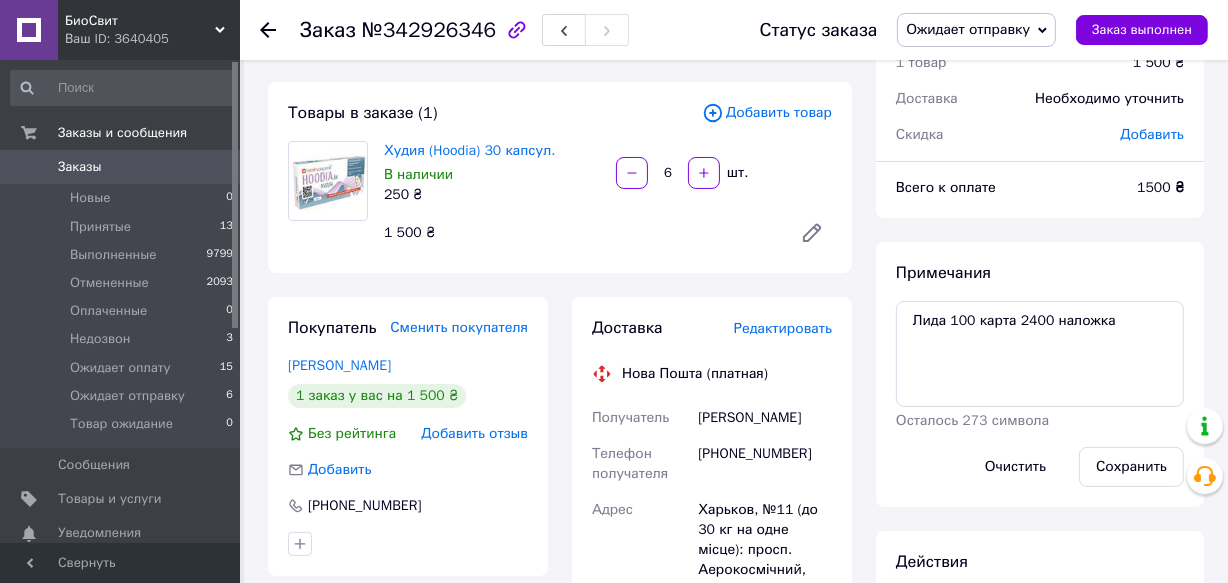 click on "[PERSON_NAME]" at bounding box center (765, 418) 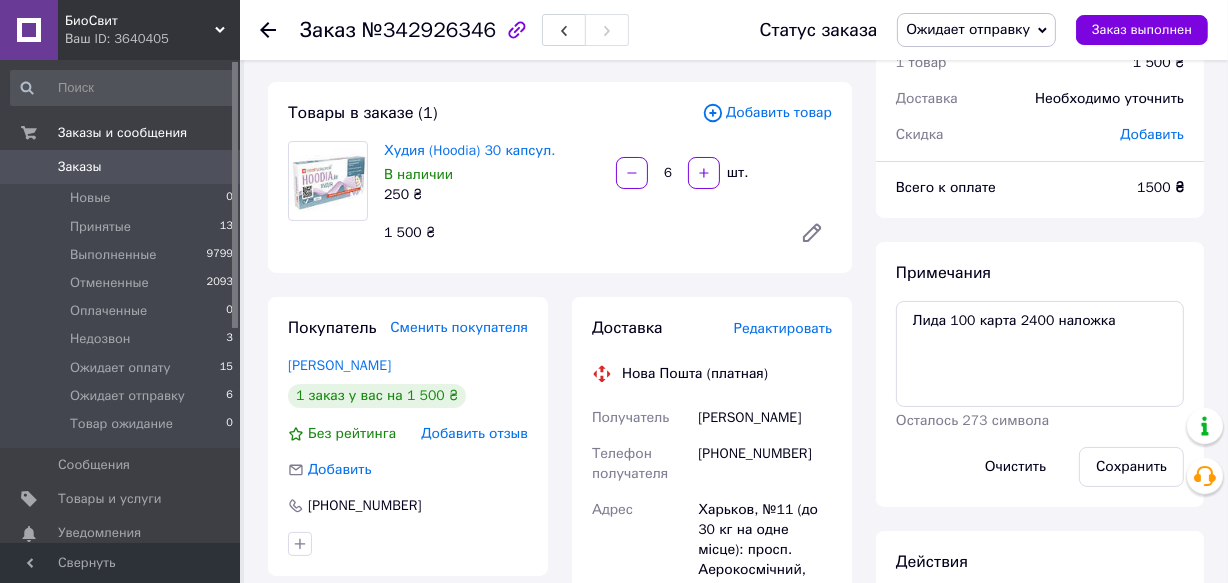 copy on "Карина" 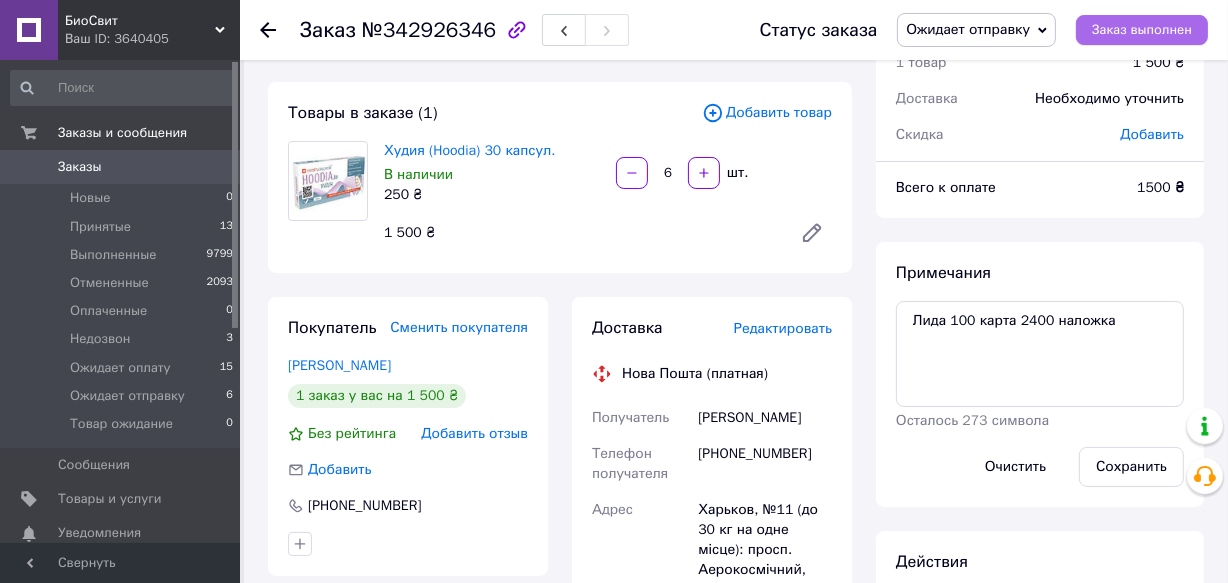click on "Заказ выполнен" at bounding box center (1142, 30) 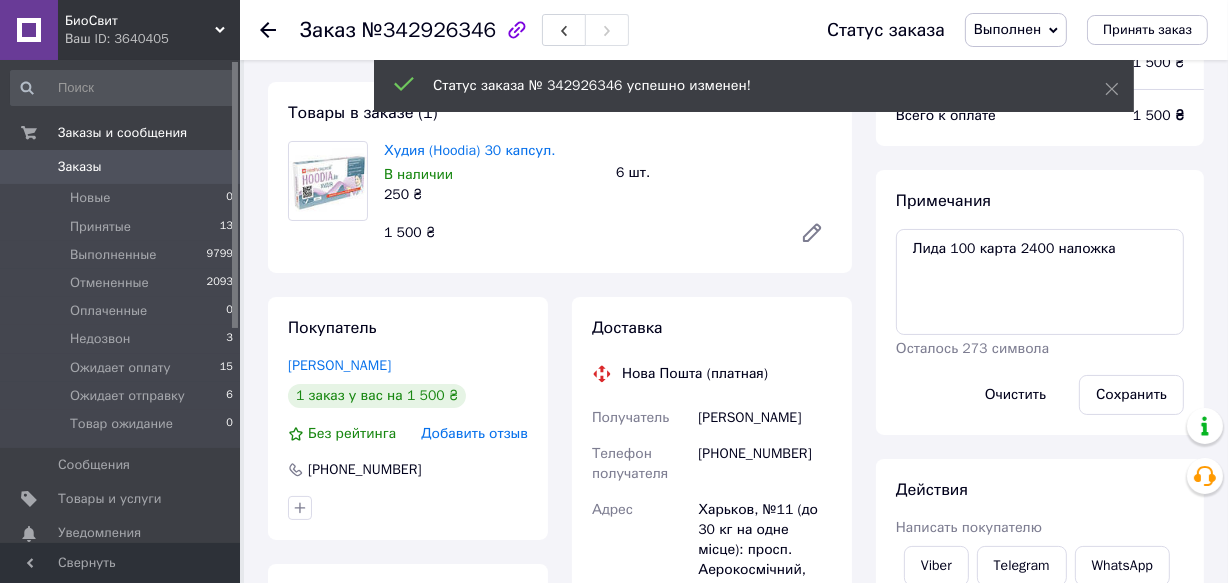 scroll, scrollTop: 536, scrollLeft: 0, axis: vertical 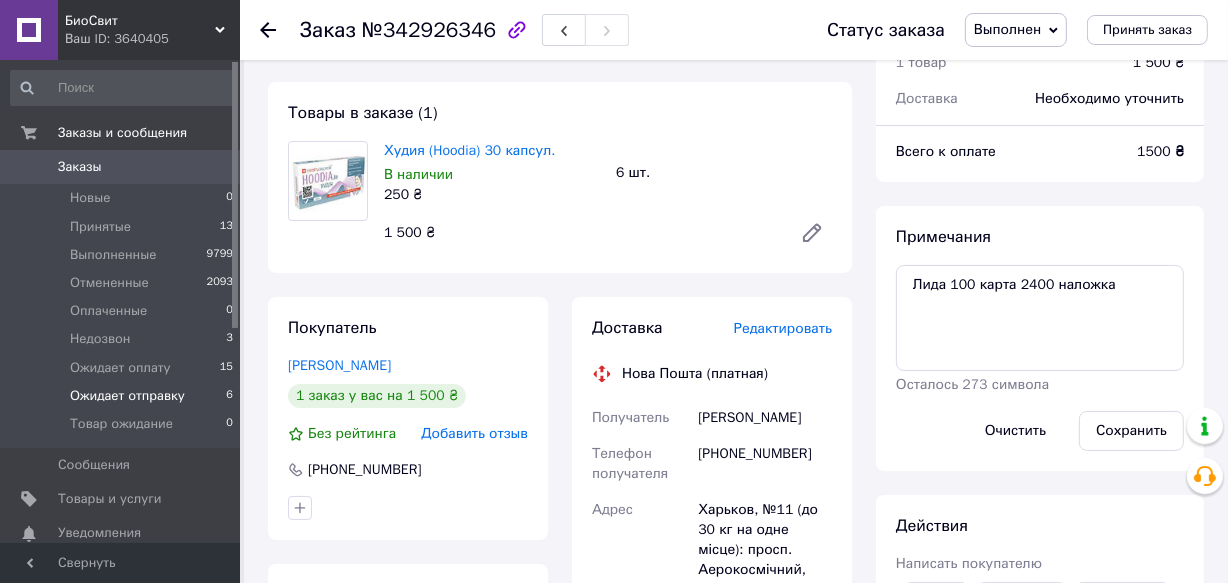 click on "Ожидает отправку" at bounding box center (127, 396) 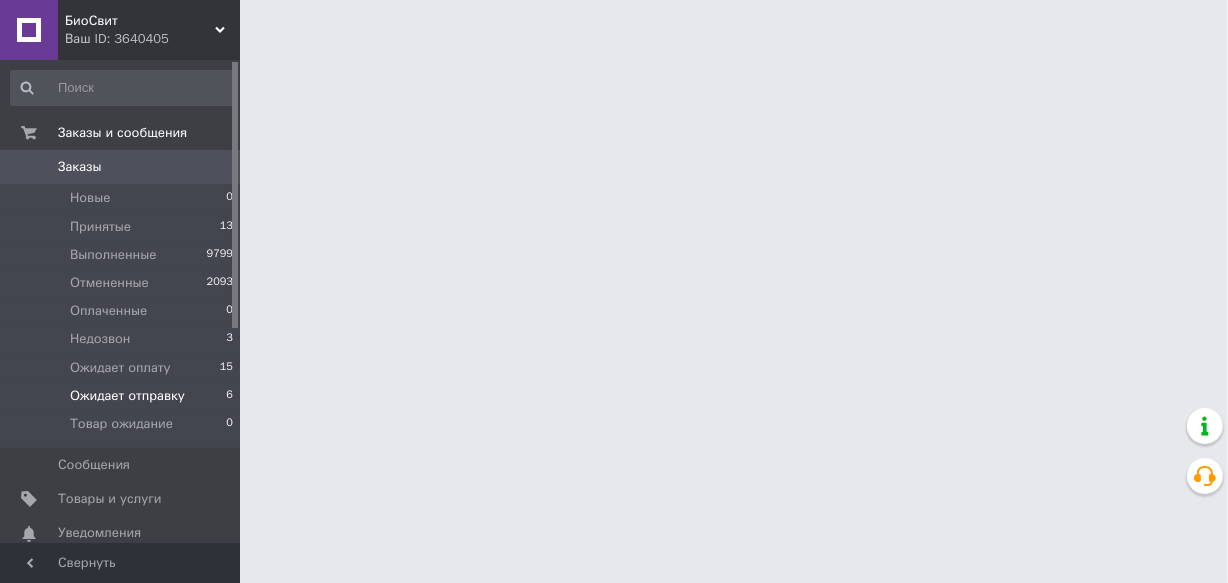 scroll, scrollTop: 0, scrollLeft: 0, axis: both 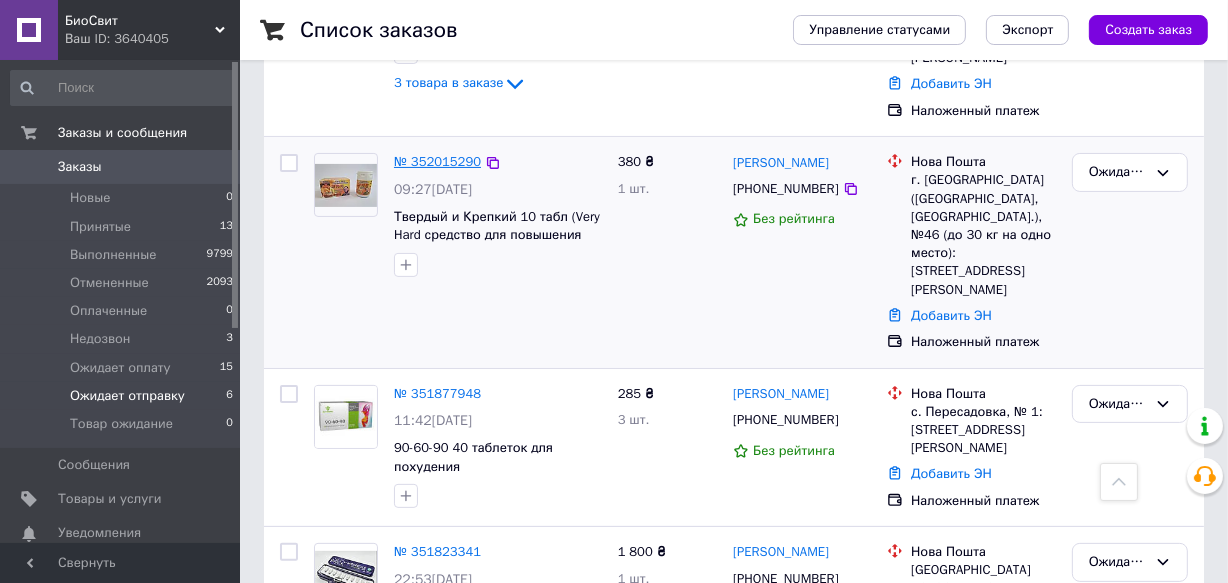 click on "№ 352015290" at bounding box center [437, 161] 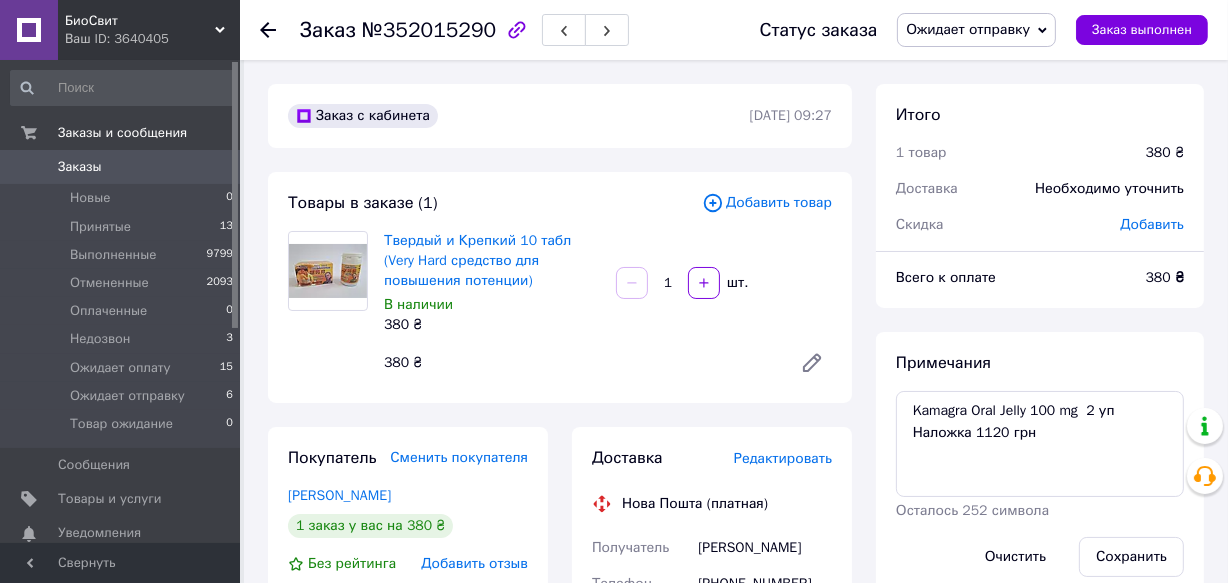 scroll, scrollTop: 272, scrollLeft: 0, axis: vertical 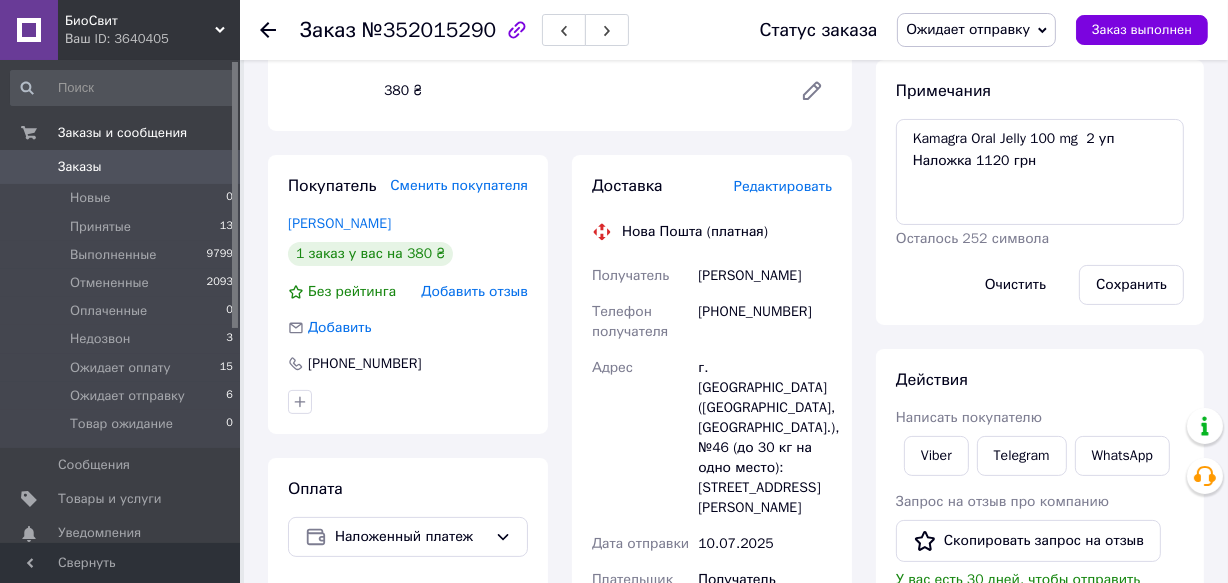 click on "[PHONE_NUMBER]" at bounding box center [765, 322] 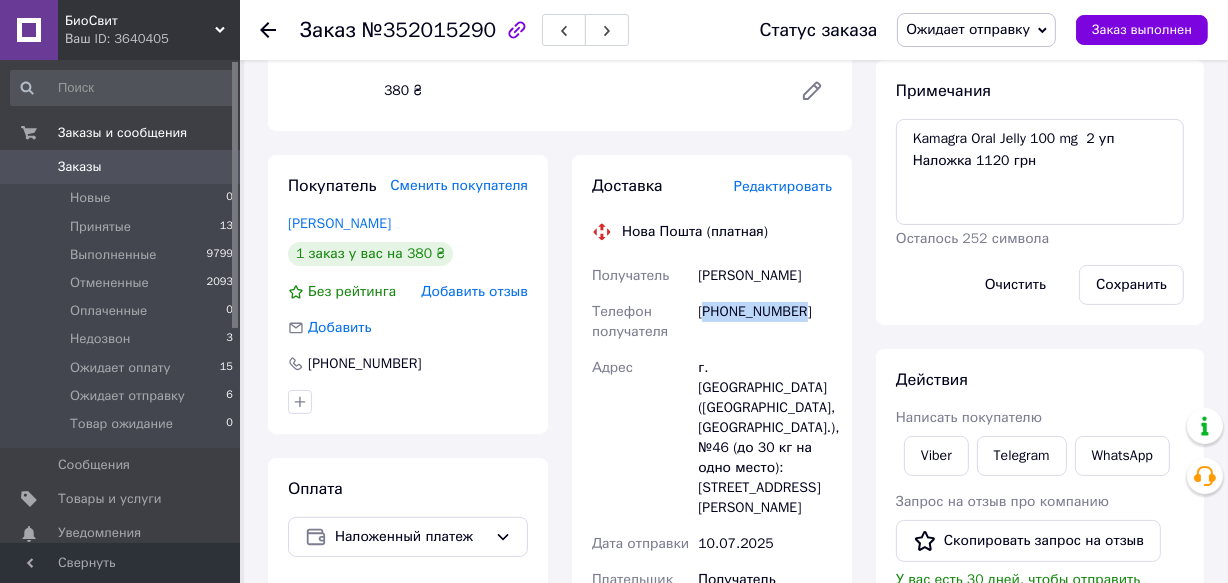 click on "[PHONE_NUMBER]" at bounding box center (765, 322) 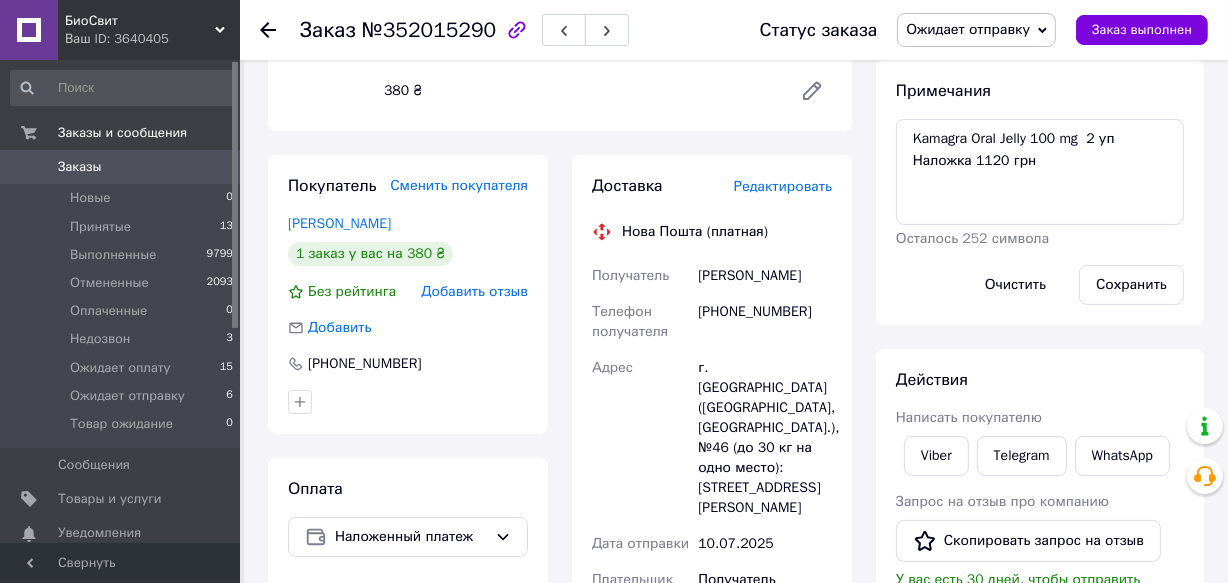 click on "[PERSON_NAME]" at bounding box center [765, 276] 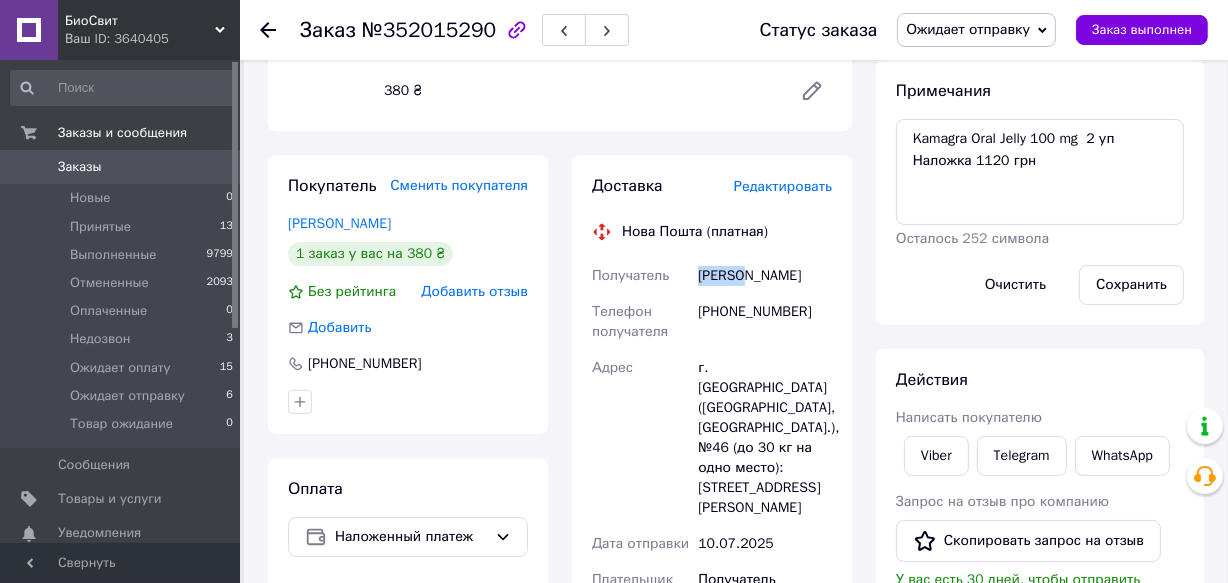 click on "[PERSON_NAME]" at bounding box center [765, 276] 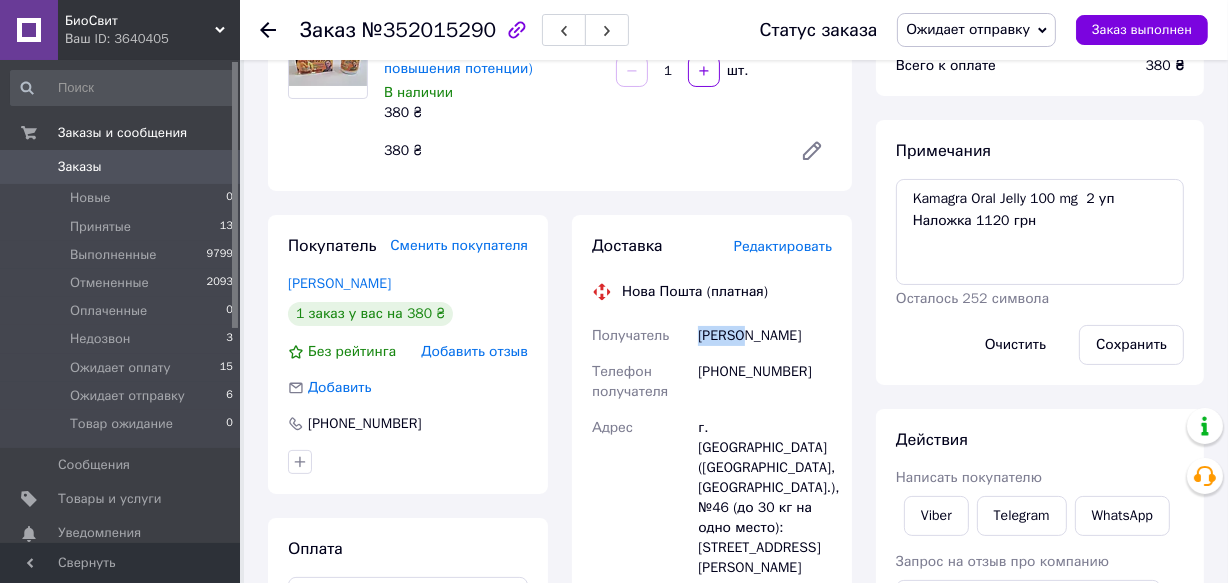 scroll, scrollTop: 181, scrollLeft: 0, axis: vertical 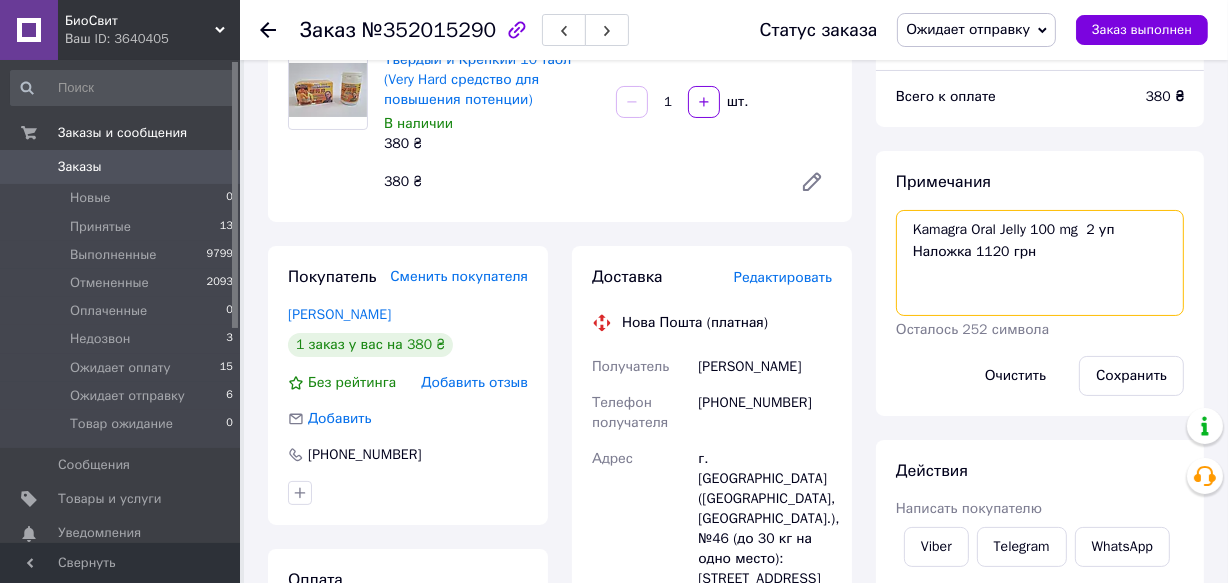 drag, startPoint x: 914, startPoint y: 228, endPoint x: 1127, endPoint y: 229, distance: 213.00235 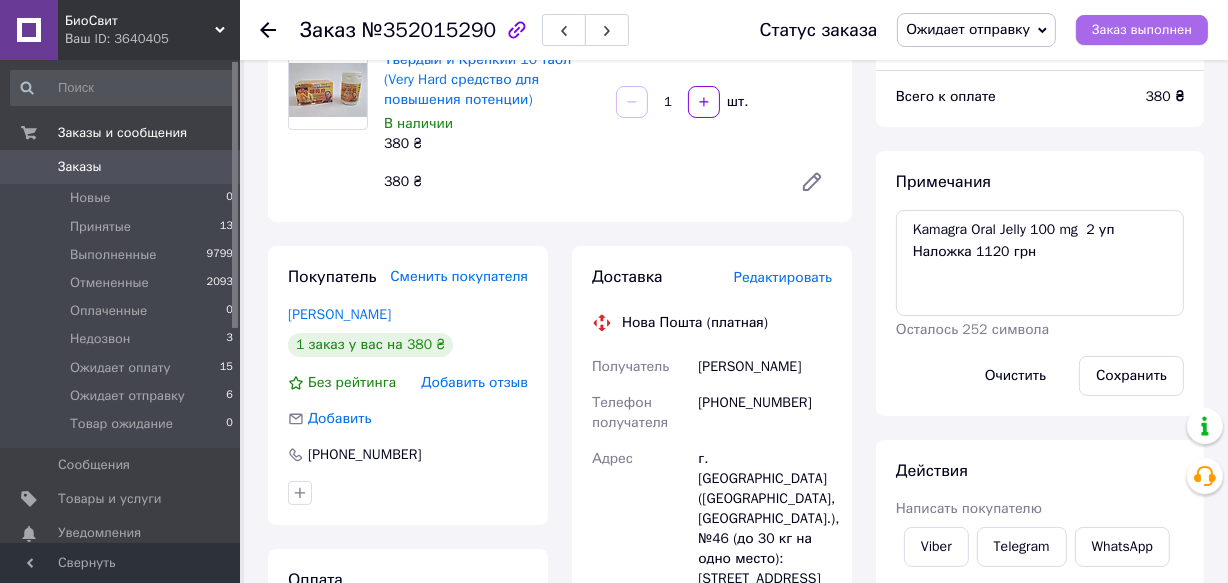 click on "Заказ выполнен" at bounding box center (1142, 30) 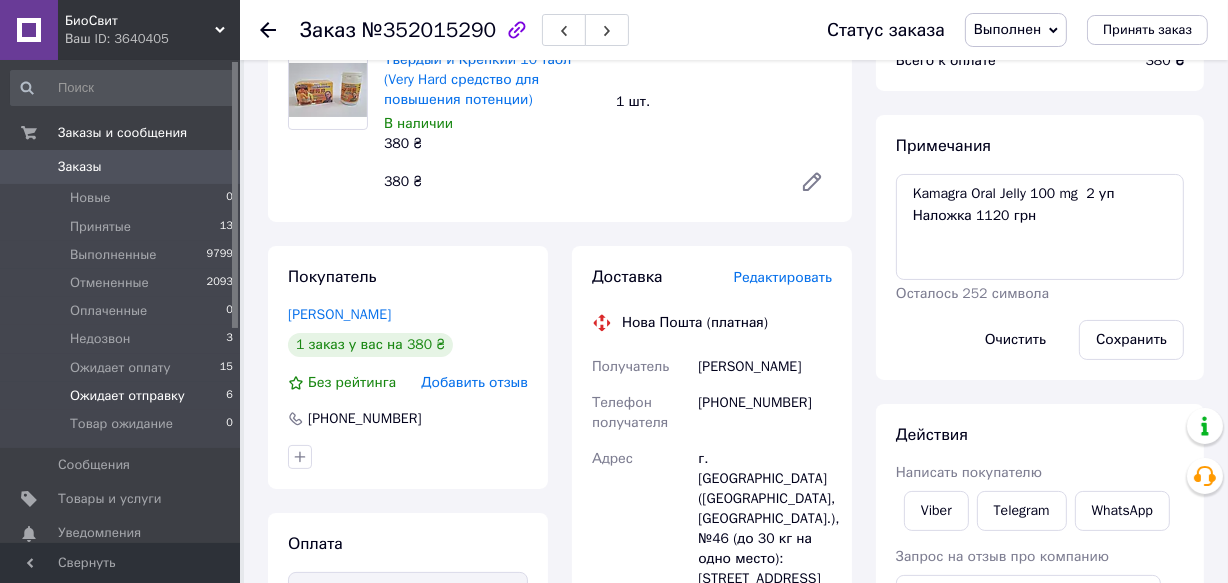 click on "Ожидает отправку" at bounding box center [127, 396] 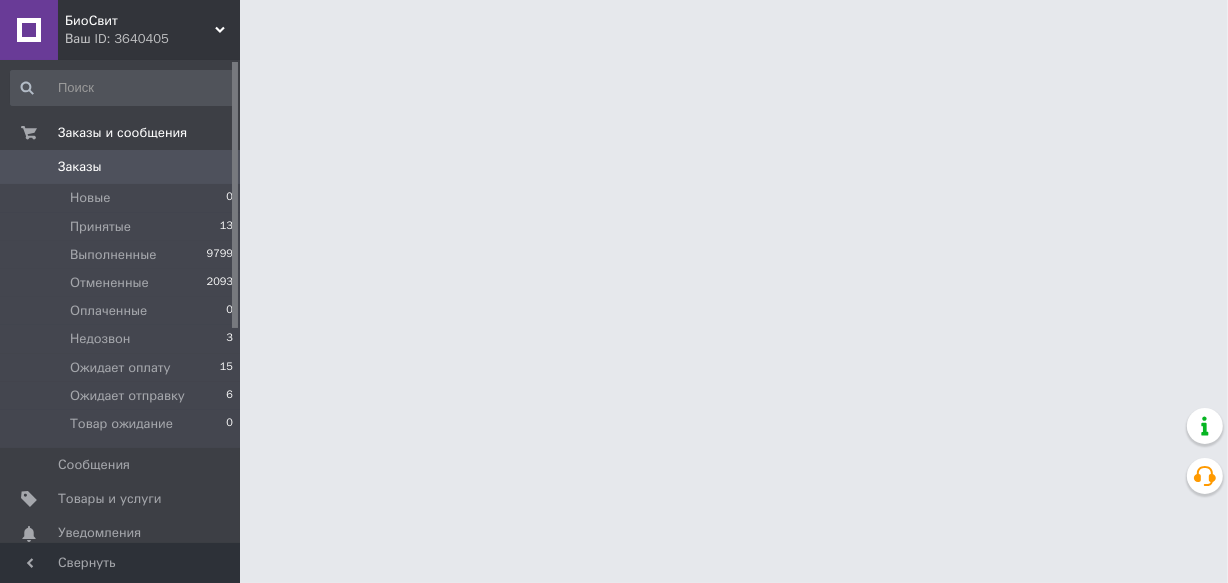scroll, scrollTop: 0, scrollLeft: 0, axis: both 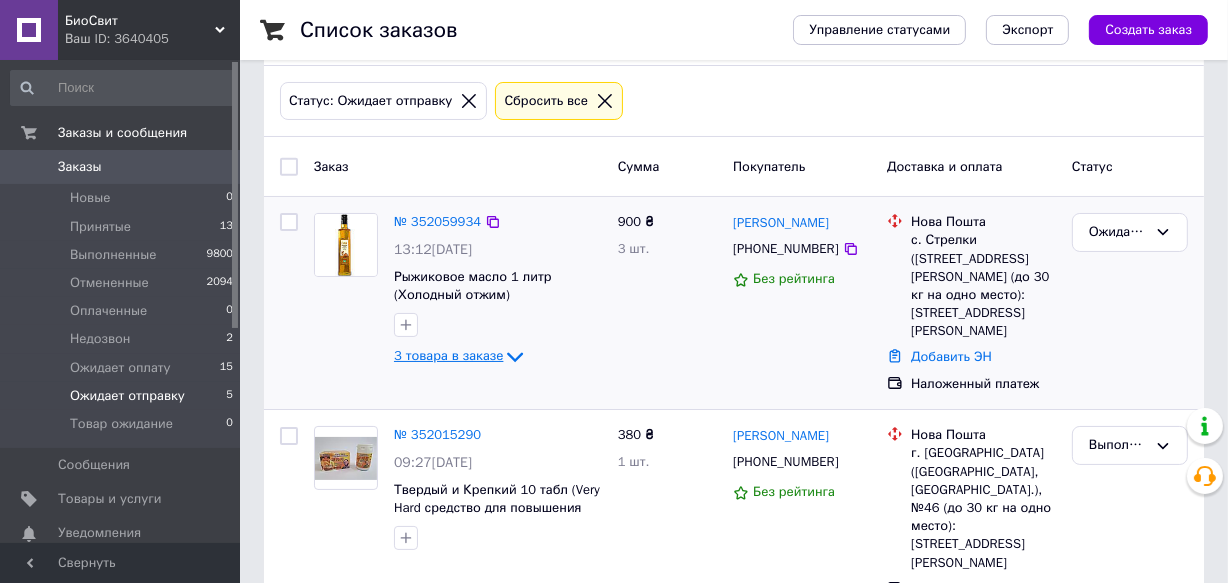 click on "3 товара в заказе" at bounding box center (448, 356) 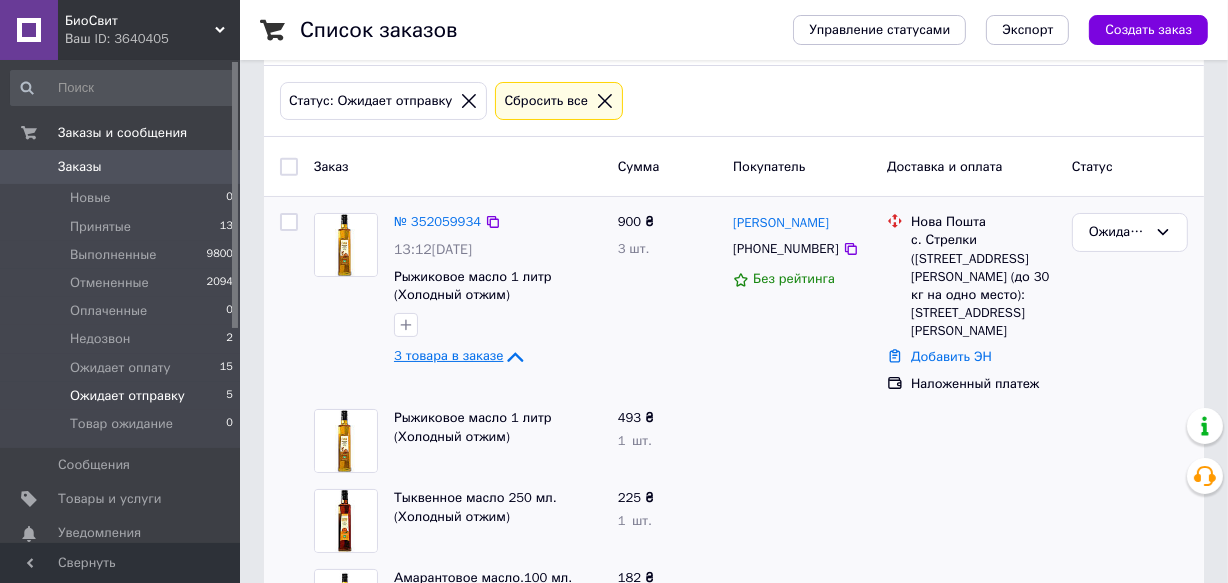 click on "3 товара в заказе" at bounding box center [448, 356] 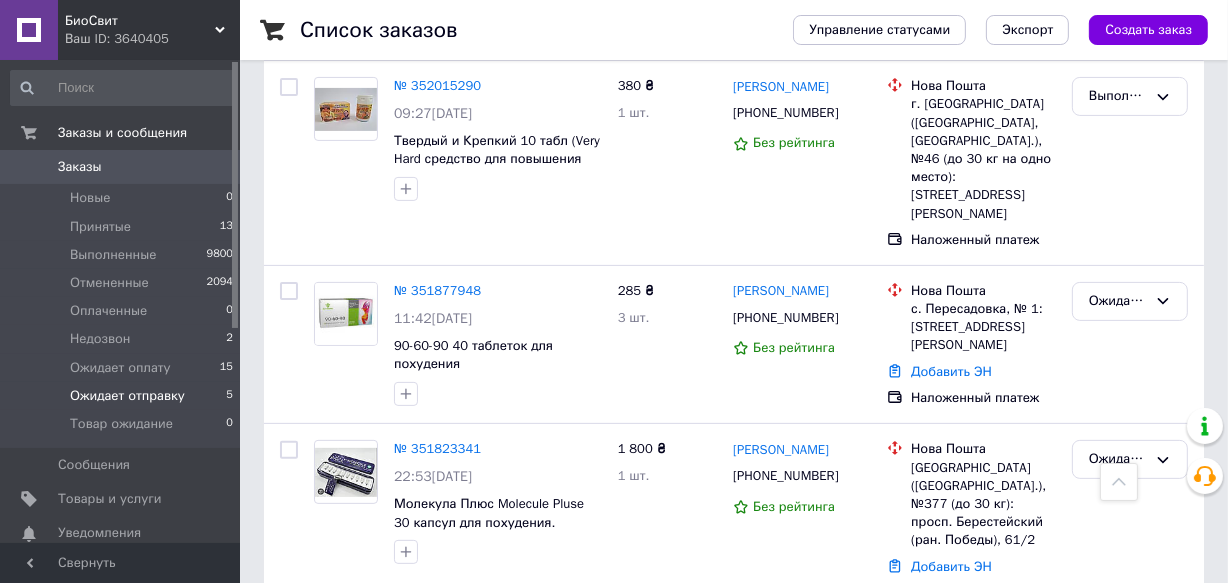 scroll, scrollTop: 545, scrollLeft: 0, axis: vertical 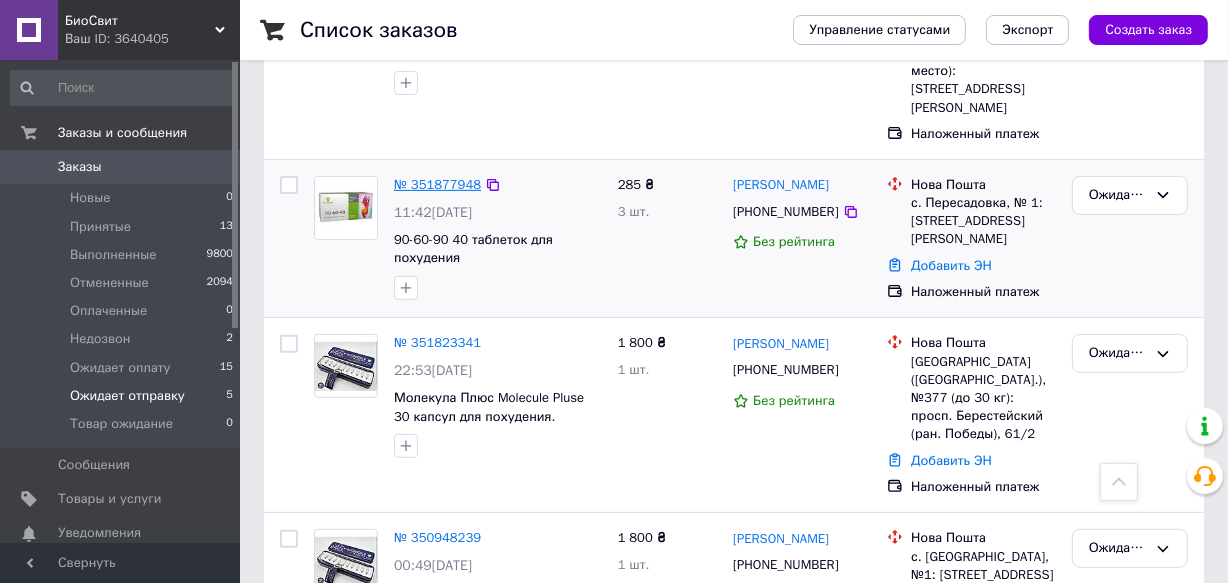 click on "№ 351877948" at bounding box center [437, 184] 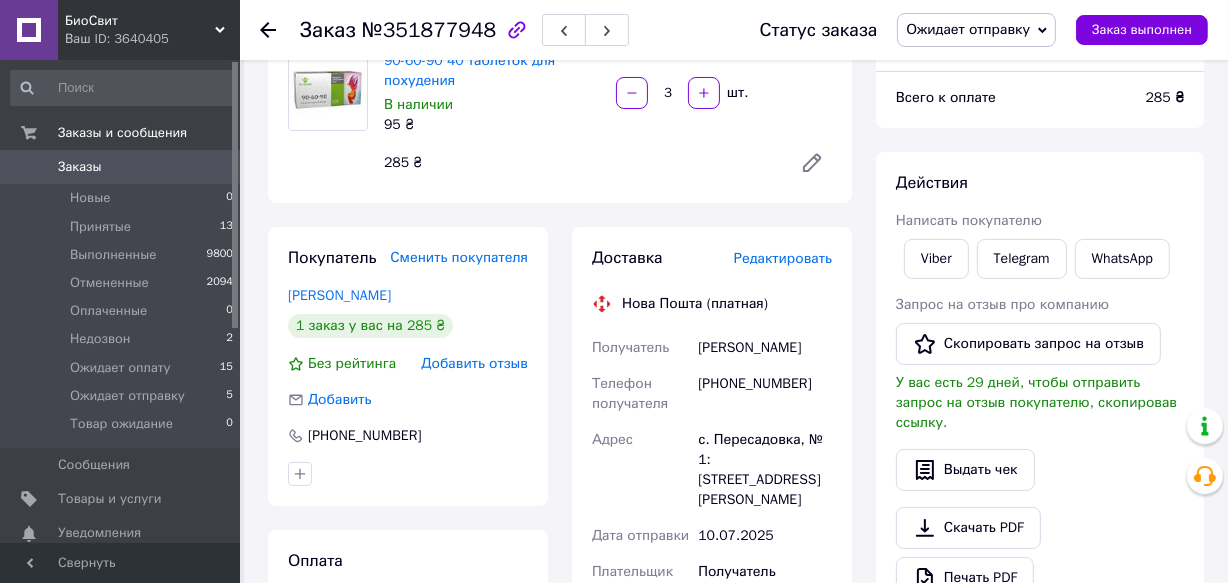 scroll, scrollTop: 181, scrollLeft: 0, axis: vertical 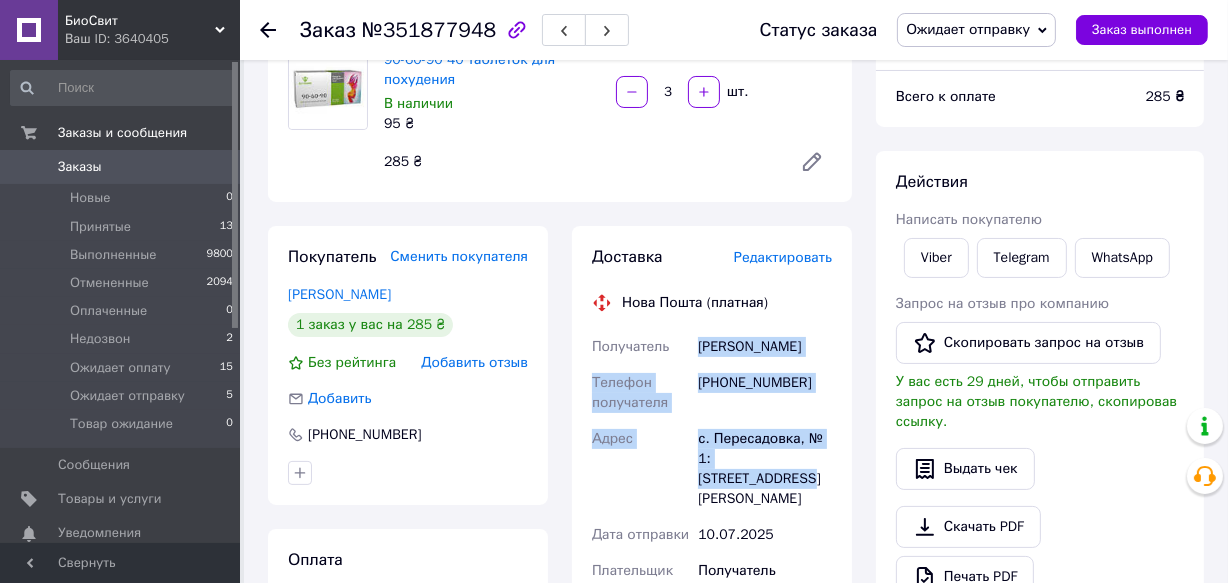 drag, startPoint x: 697, startPoint y: 342, endPoint x: 815, endPoint y: 466, distance: 171.17242 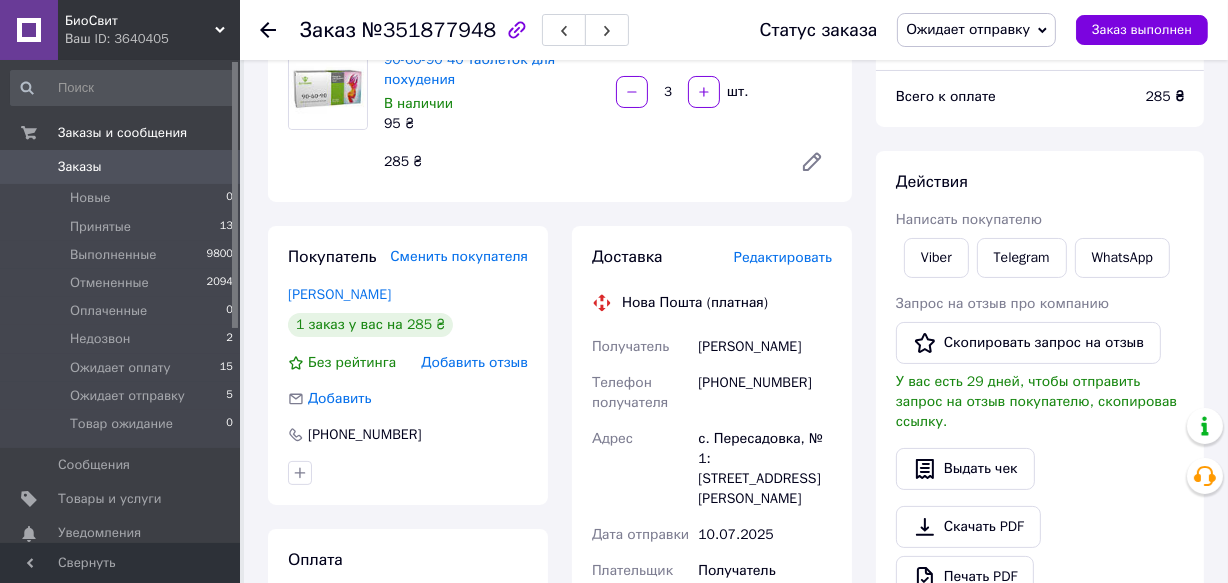 click on "БиоСвит Ваш ID: 3640405 Сайт БиоСвит Кабинет покупателя Проверить состояние системы Mirasvit Справка Выйти Заказы и сообщения Заказы 0 Новые 0 Принятые 13 Выполненные 9800 Отмененные 2094 Оплаченные 0 Недозвон 2 Ожидает оплату 15 Ожидает отправку 5 Товар ожидание 0 Сообщения 0 Товары и услуги Уведомления 0 0 Панель управления Отзывы Клиенты Аналитика Инструменты вебмастера и SEO Управление сайтом Кошелек компании Маркет Настройки Тарифы и счета Prom сайт 6 000 Свернуть
Заказ №351877948 Статус заказа Ожидает отправку 3" at bounding box center [614, 618] 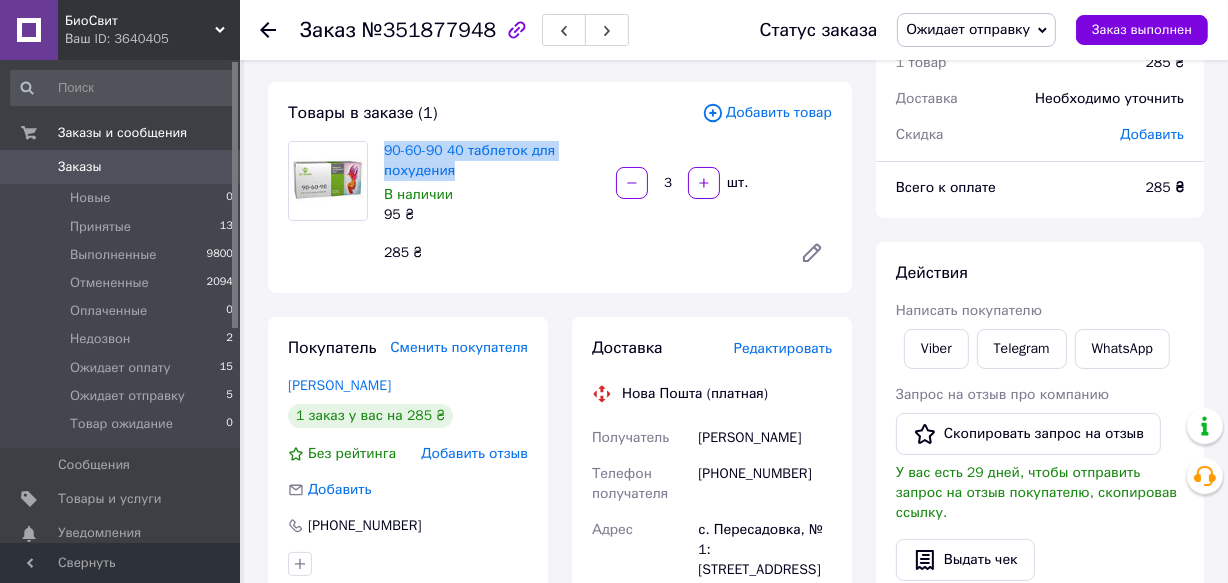 drag, startPoint x: 469, startPoint y: 171, endPoint x: 380, endPoint y: 143, distance: 93.30059 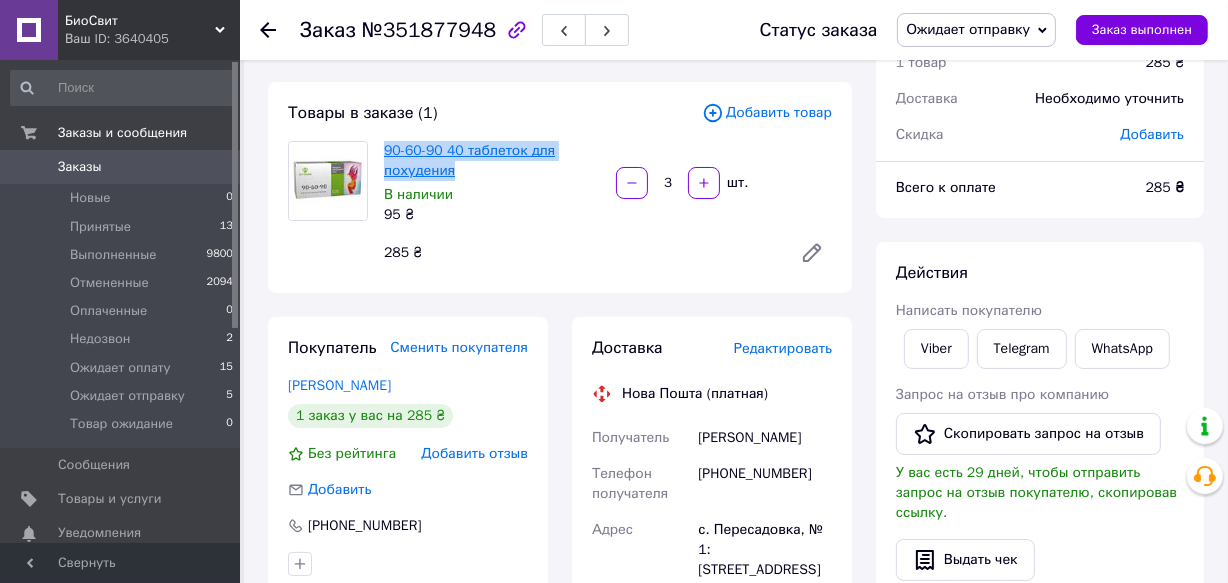 copy on "90-60-90  40 таблеток для похудения" 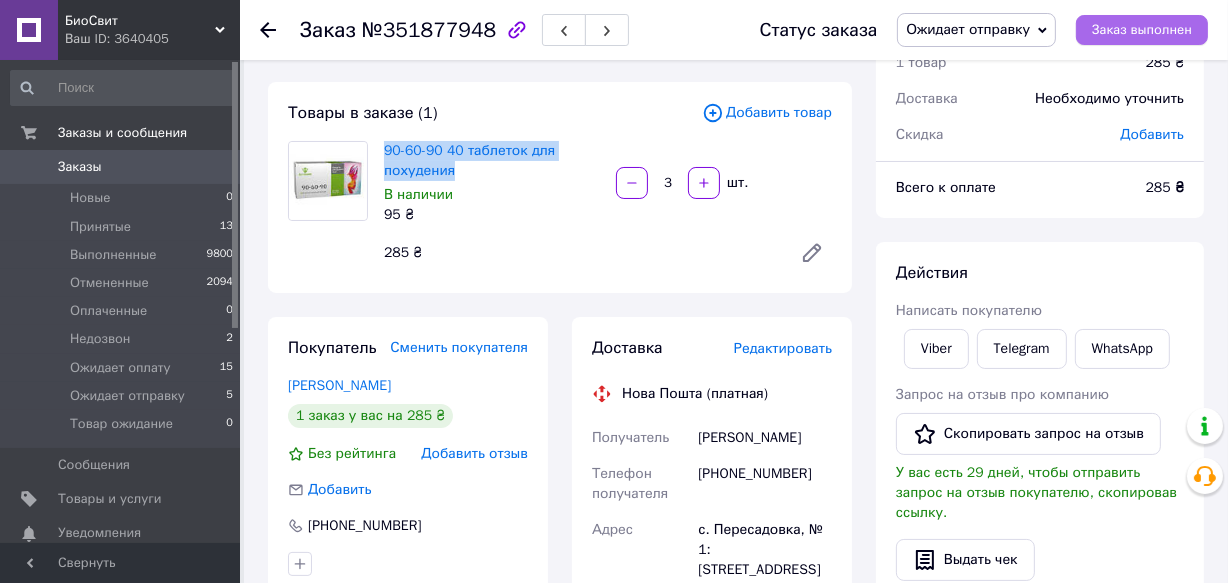 click on "Заказ выполнен" at bounding box center (1142, 30) 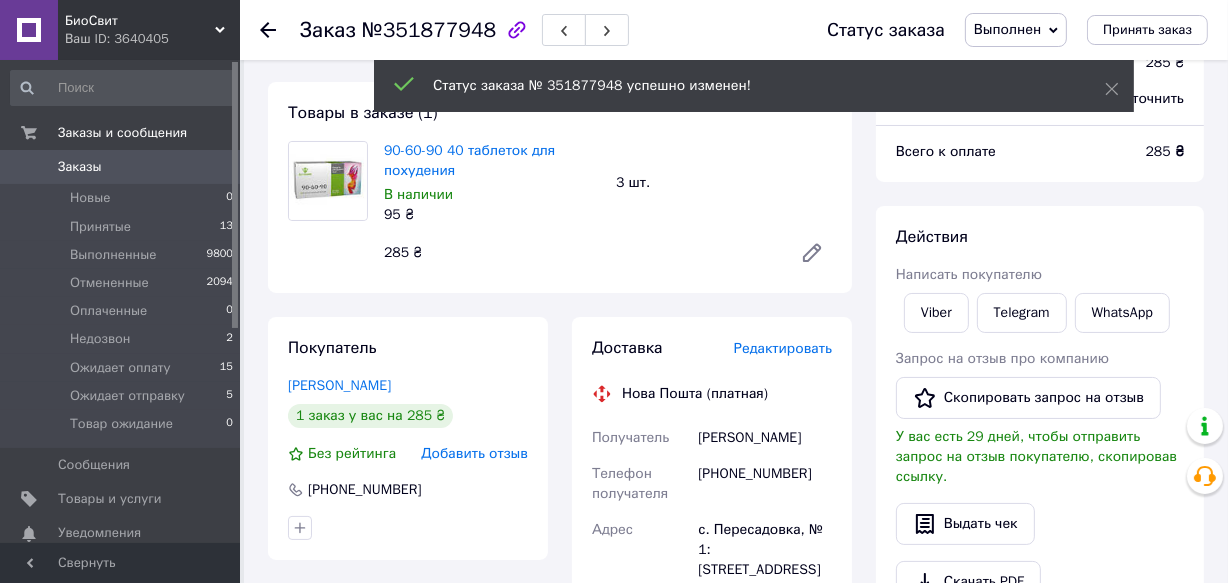 click 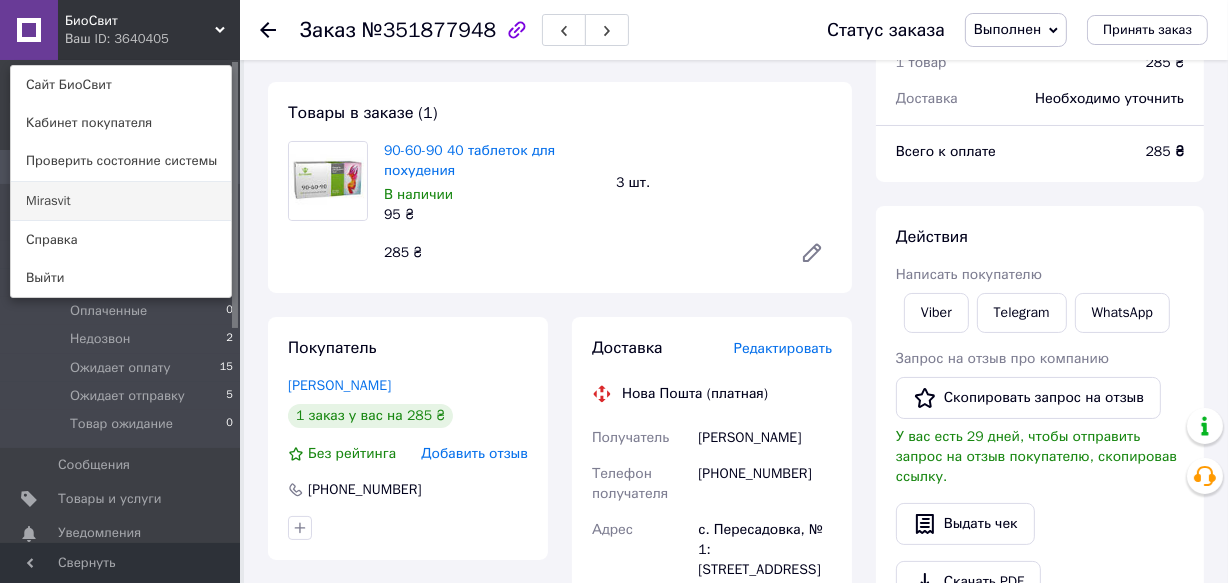 click on "Mirasvit" at bounding box center (121, 201) 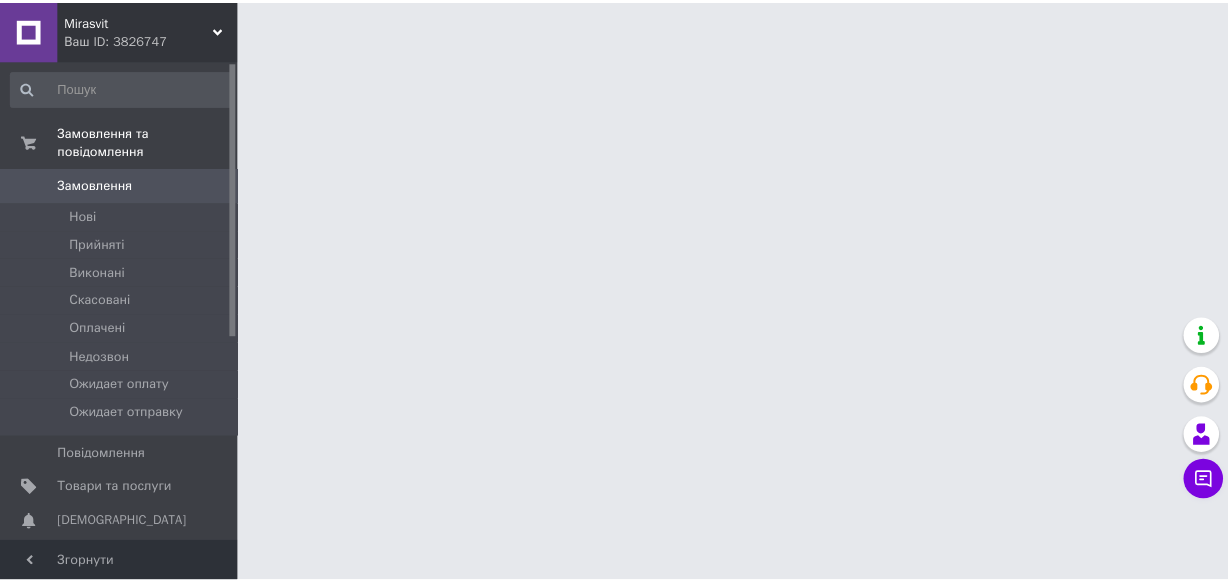 scroll, scrollTop: 0, scrollLeft: 0, axis: both 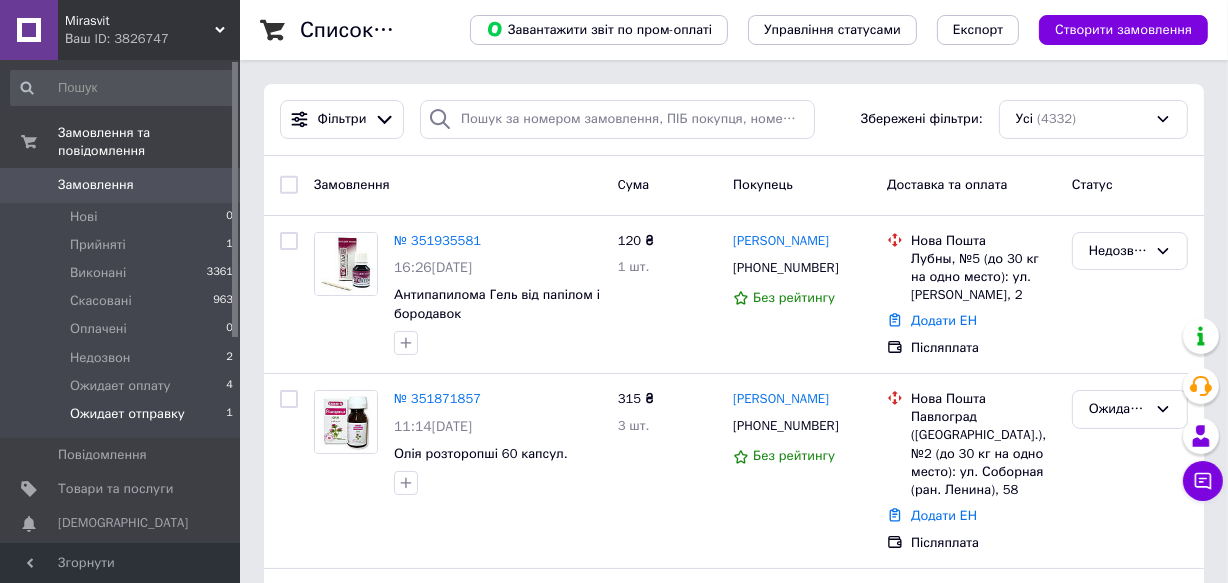 click on "Ожидает отправку" at bounding box center (127, 414) 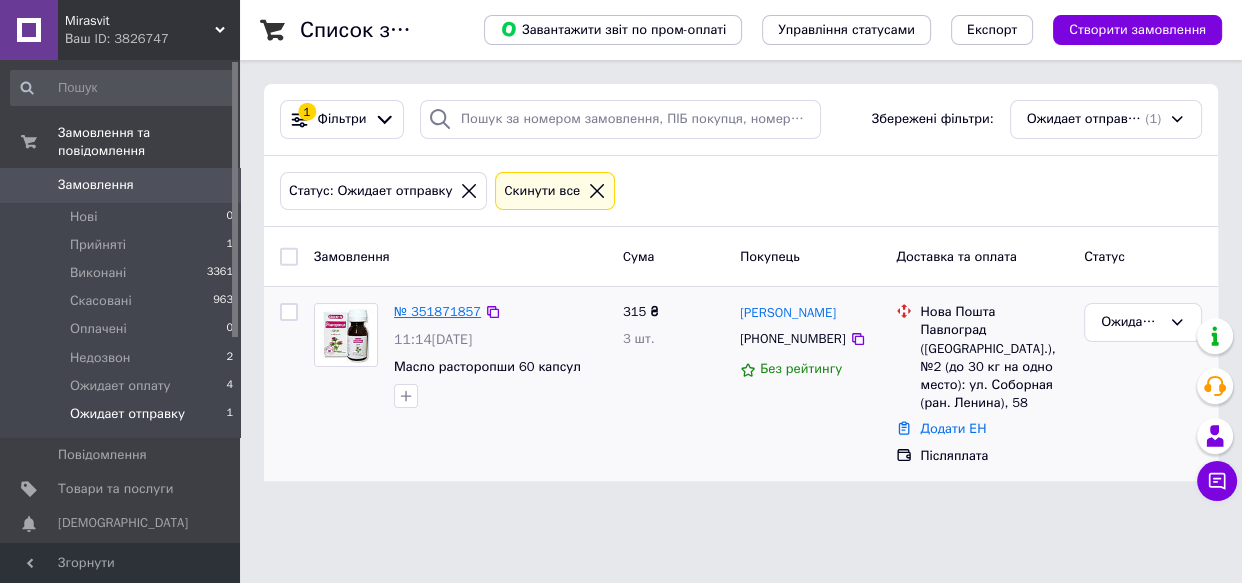 click on "№ 351871857" at bounding box center [437, 311] 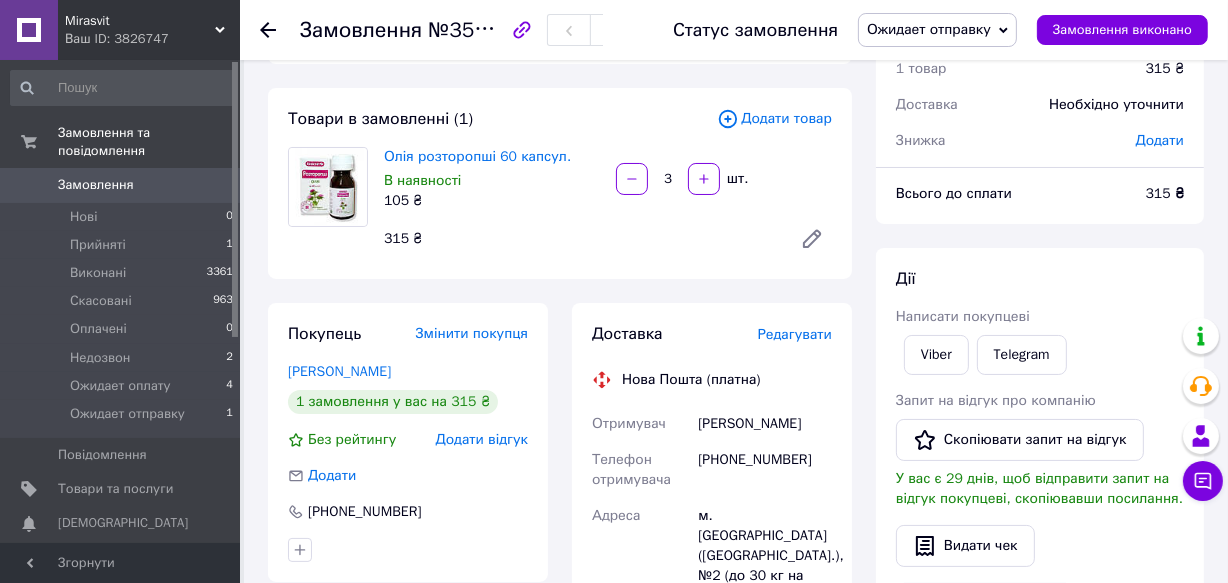 scroll, scrollTop: 181, scrollLeft: 0, axis: vertical 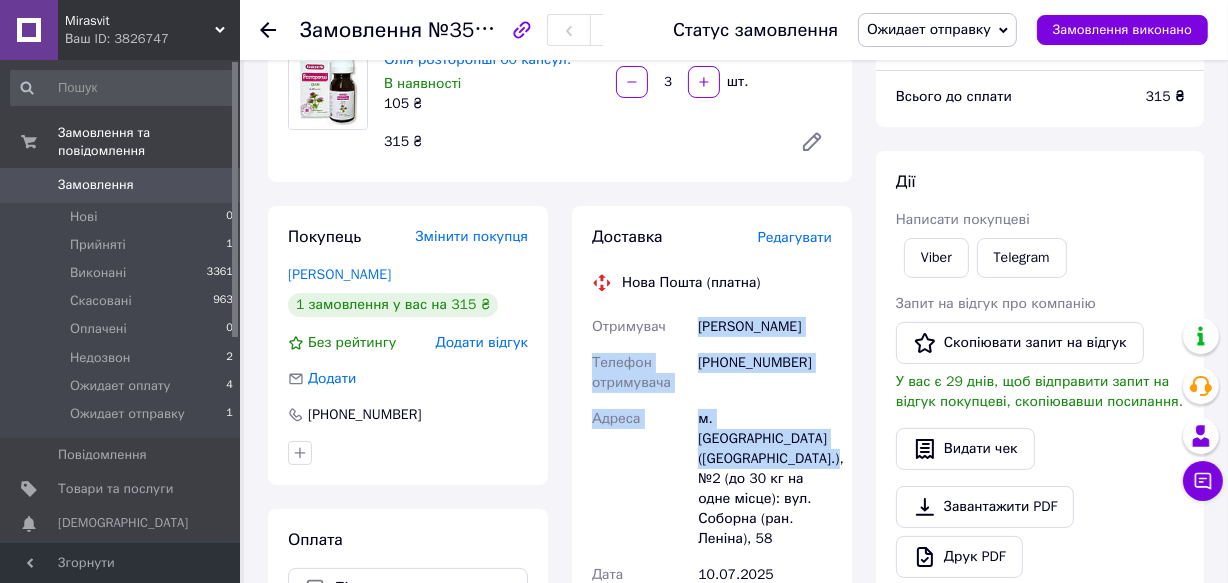 drag, startPoint x: 699, startPoint y: 324, endPoint x: 761, endPoint y: 449, distance: 139.53136 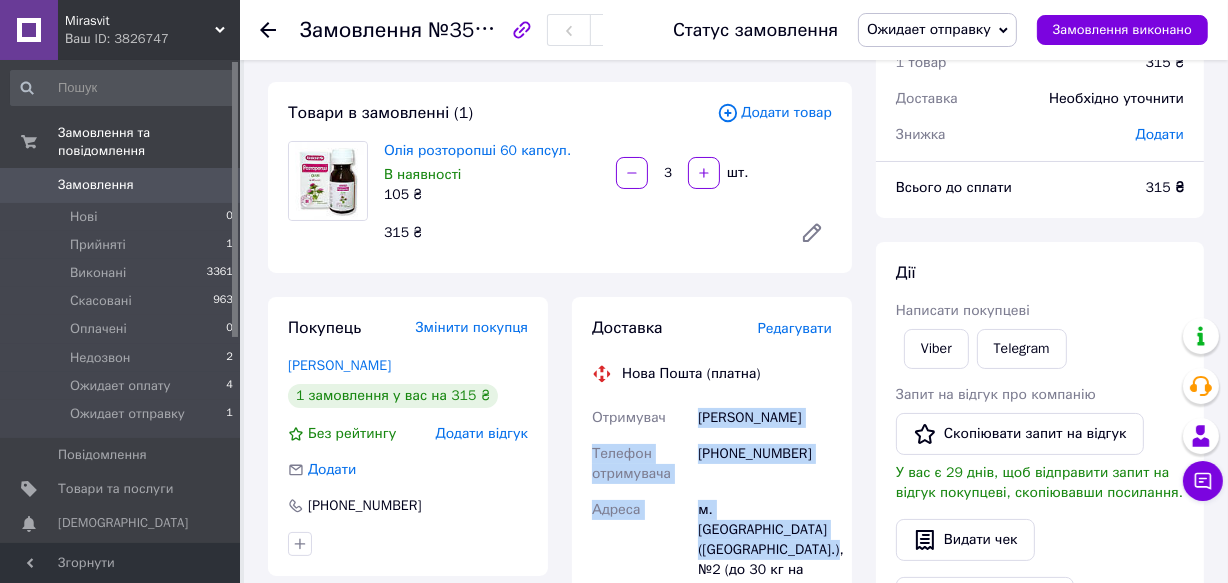 scroll, scrollTop: 0, scrollLeft: 0, axis: both 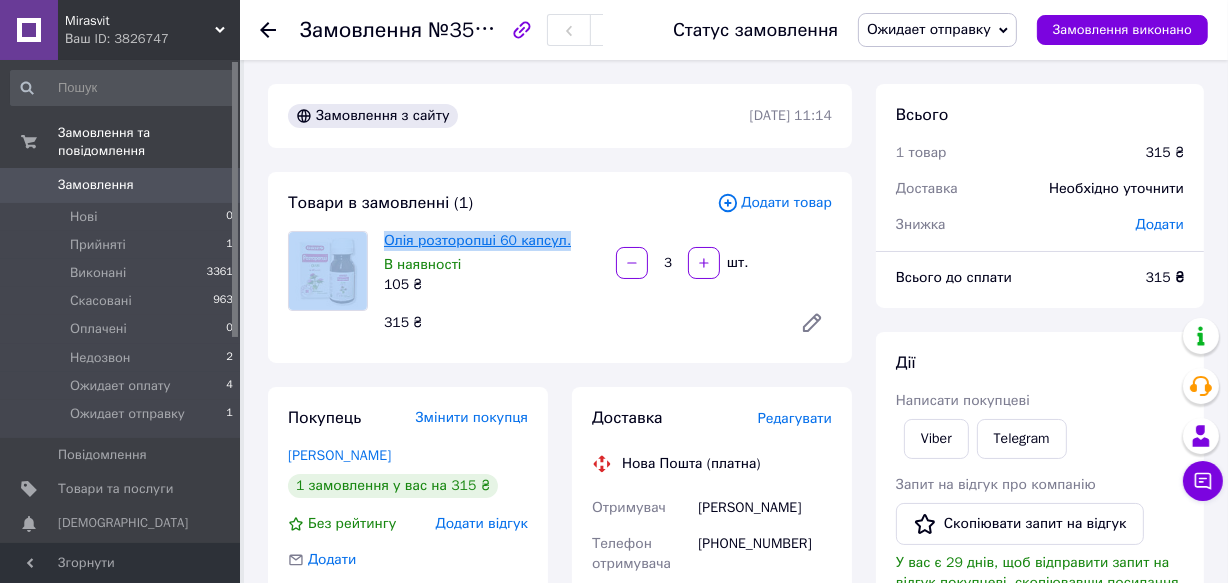 drag, startPoint x: 574, startPoint y: 235, endPoint x: 386, endPoint y: 239, distance: 188.04254 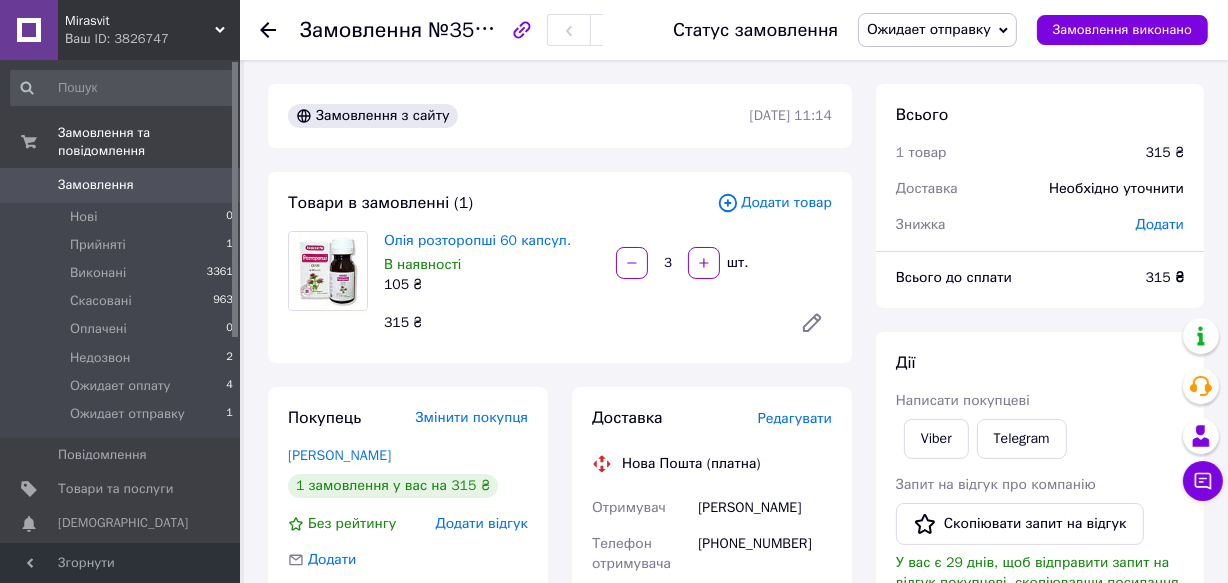 click on "105 ₴" at bounding box center [492, 285] 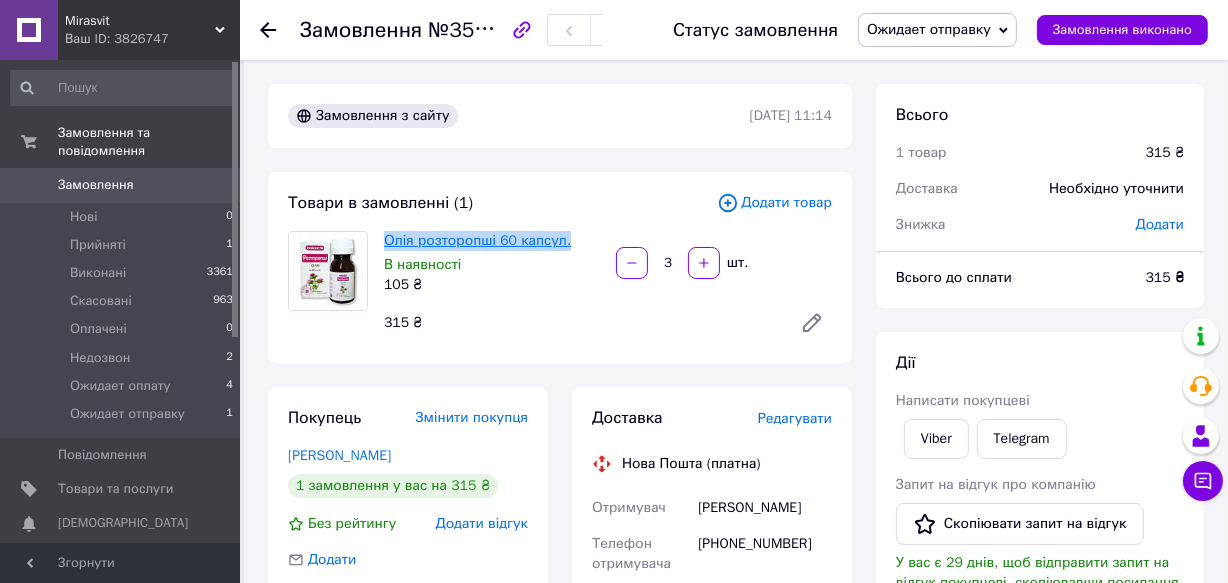 drag, startPoint x: 567, startPoint y: 242, endPoint x: 386, endPoint y: 238, distance: 181.04419 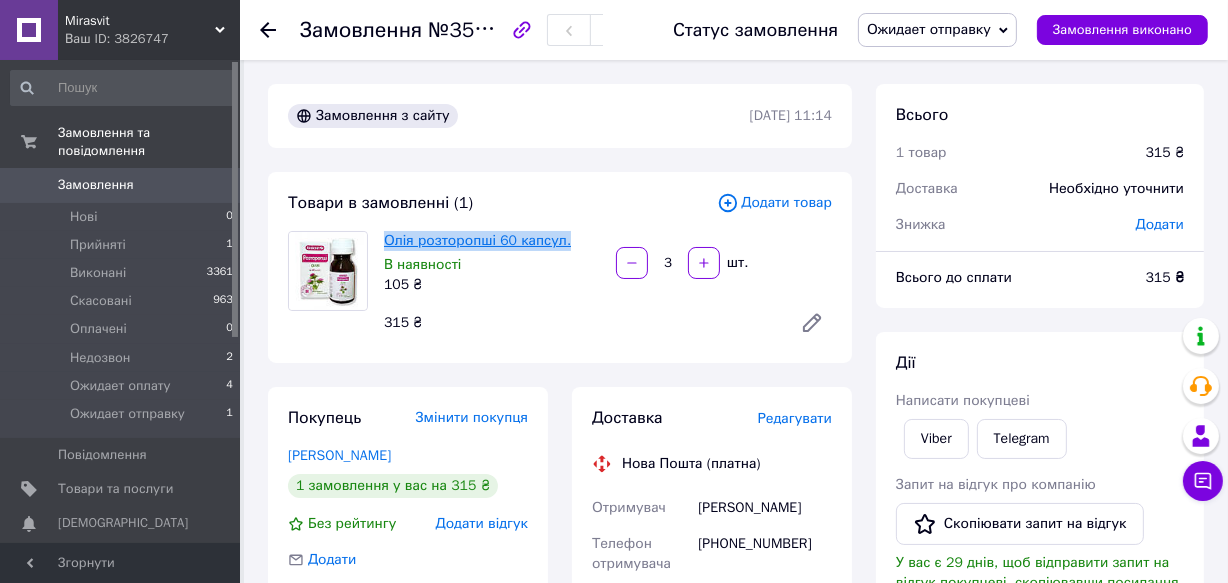 copy on "Олія розторопші 60 капсул." 